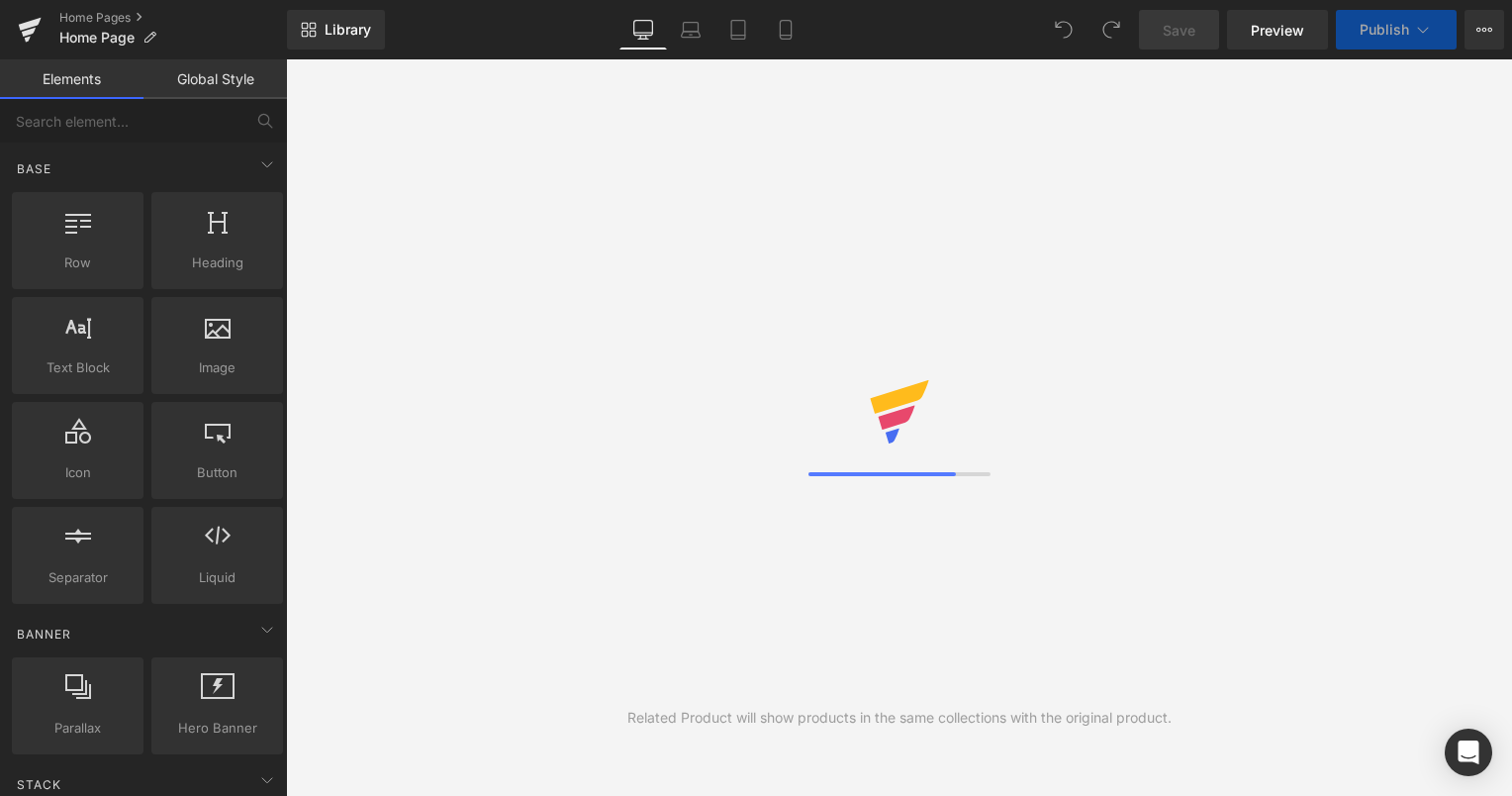 scroll, scrollTop: 0, scrollLeft: 0, axis: both 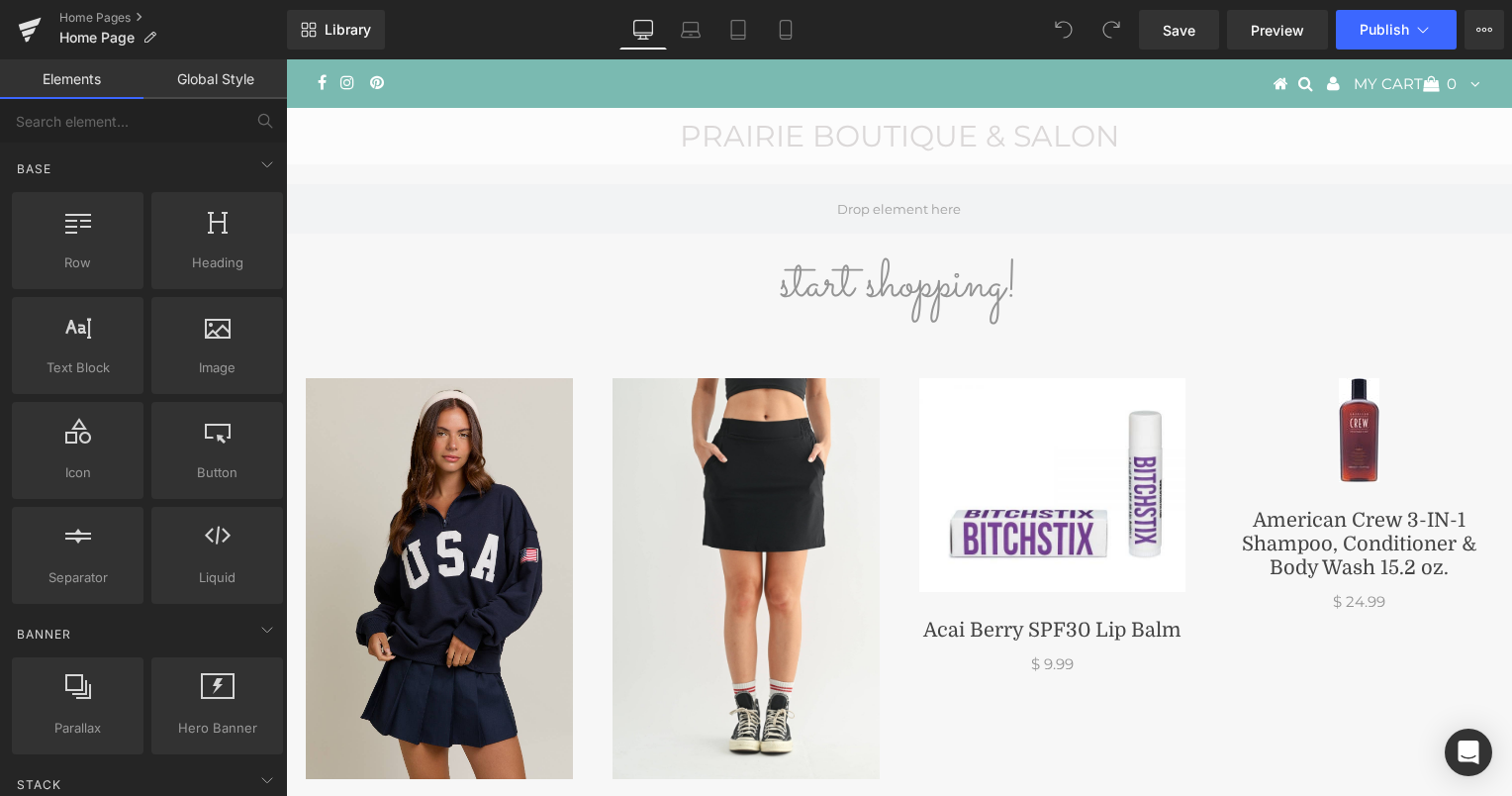 click on "Prairie Boutique & Salon" at bounding box center (899, 136) 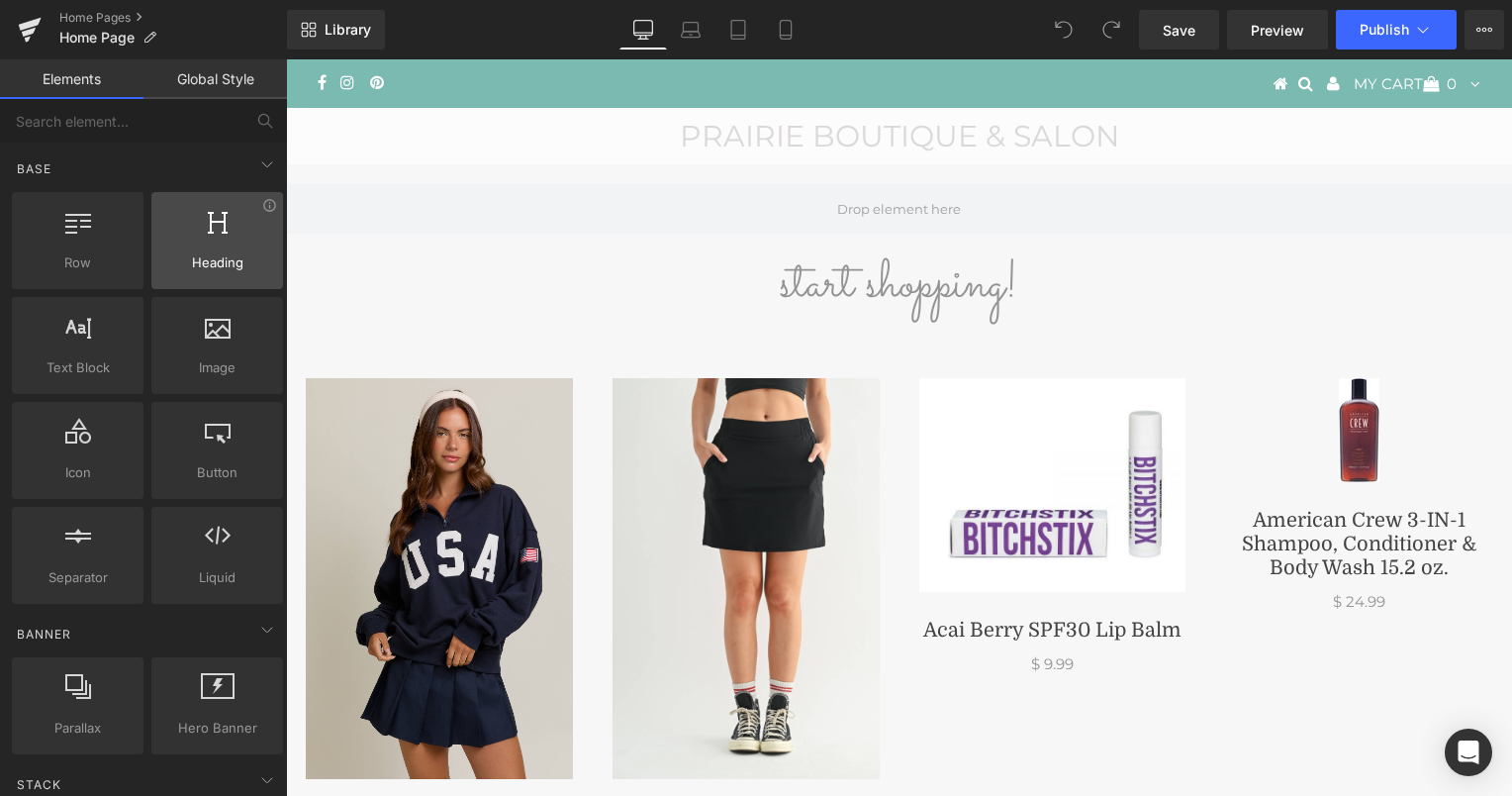 click at bounding box center [217, 230] 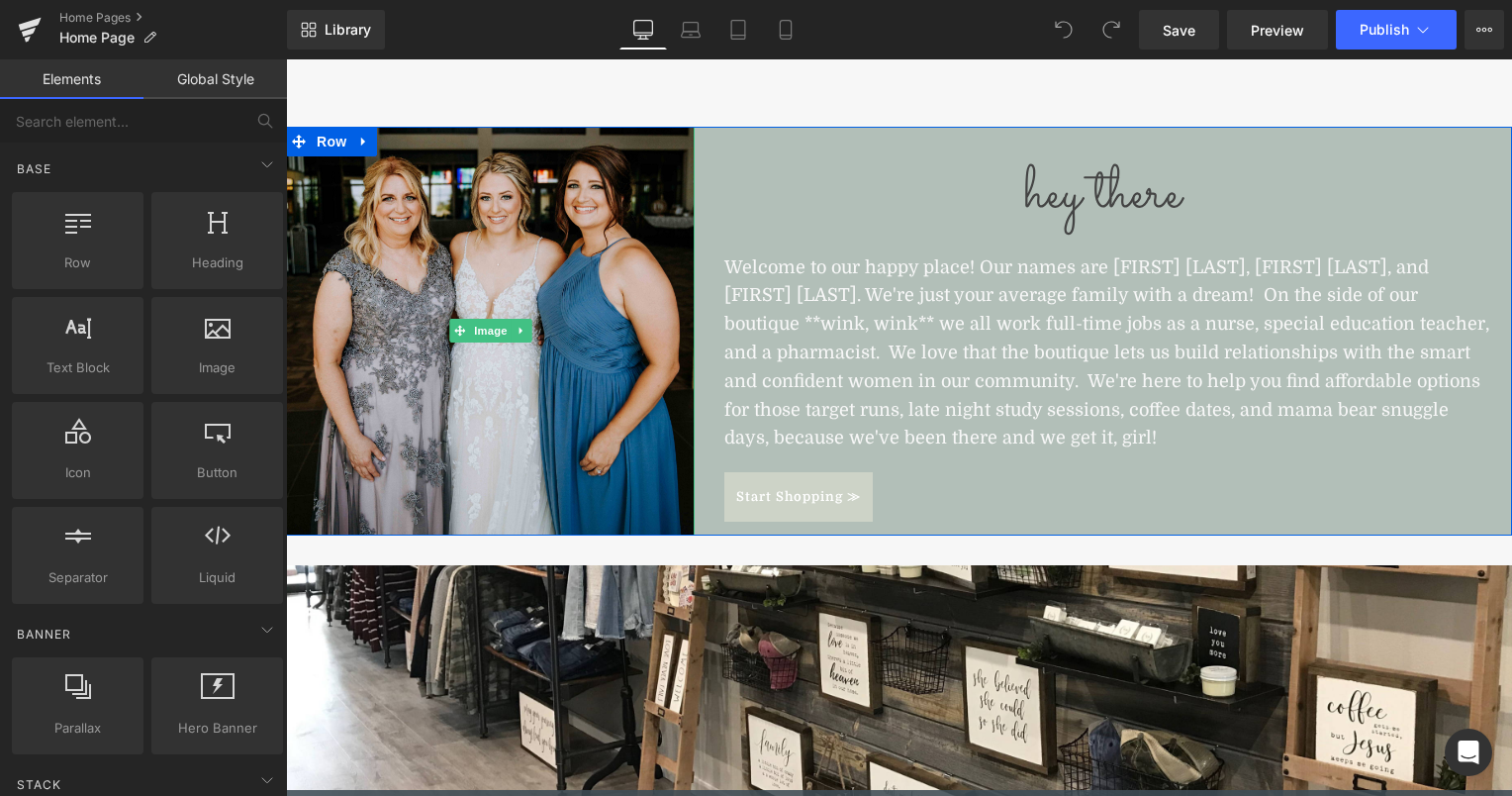 scroll, scrollTop: 3013, scrollLeft: 0, axis: vertical 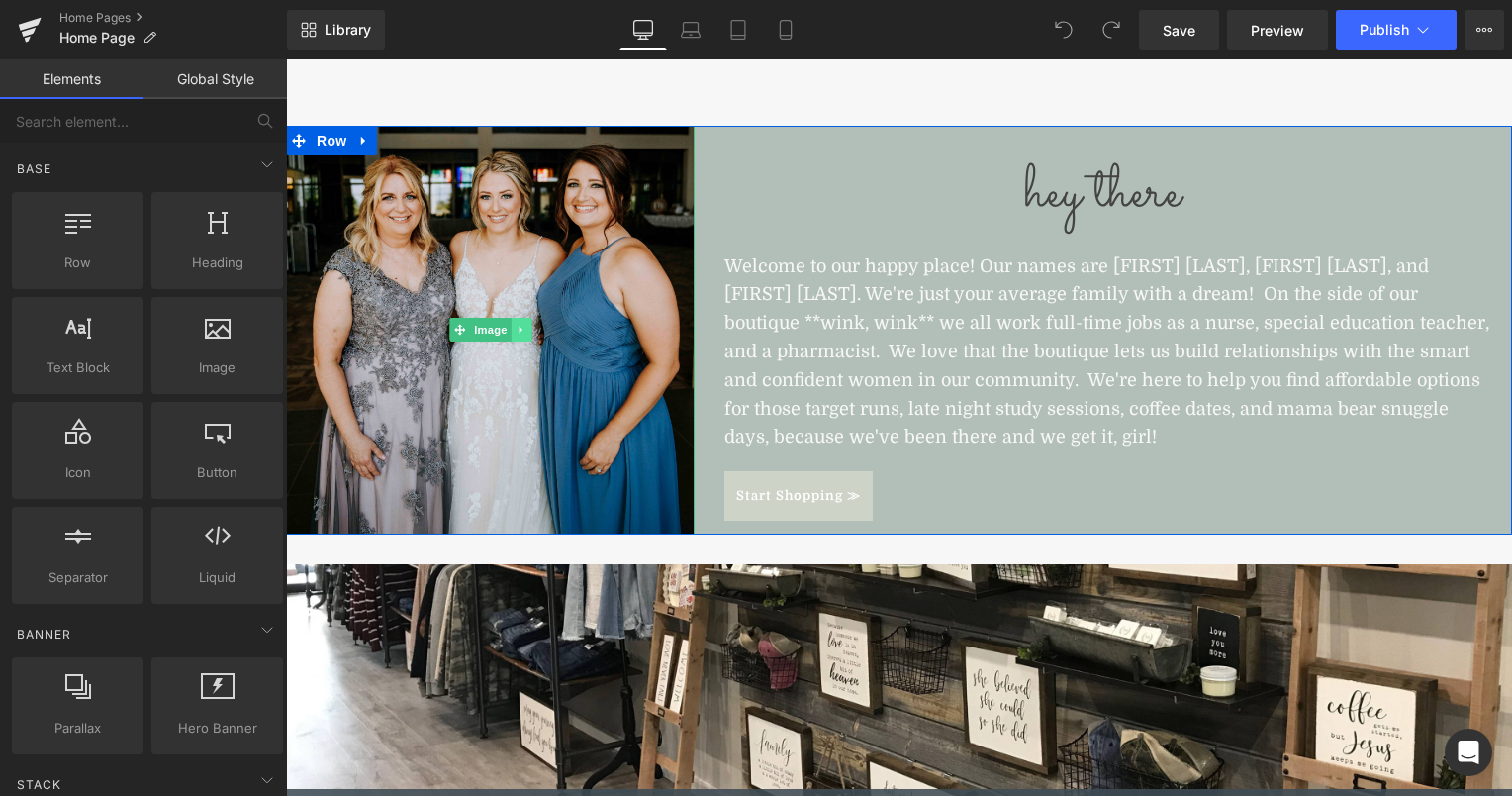 click at bounding box center (520, 330) 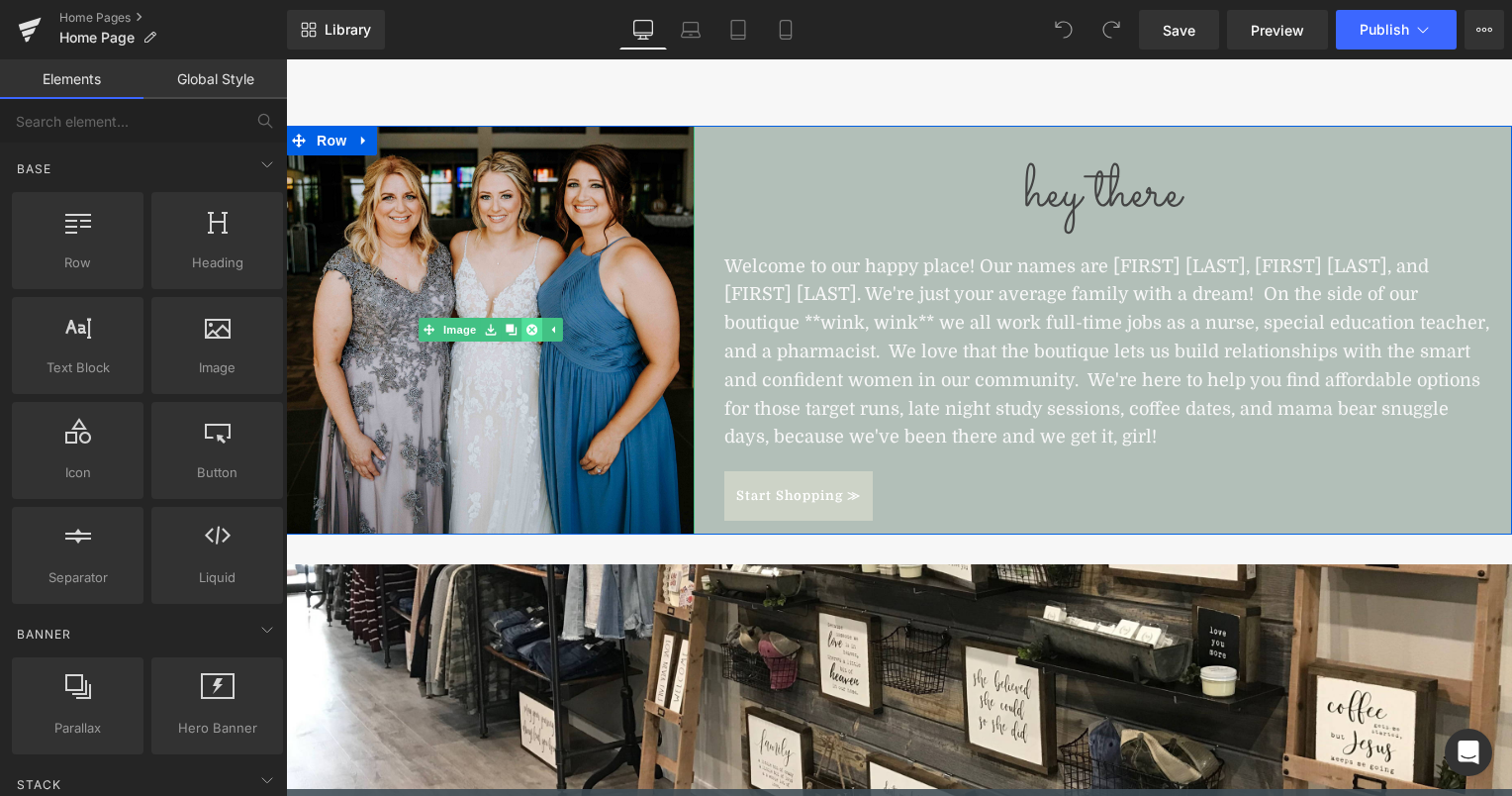 click 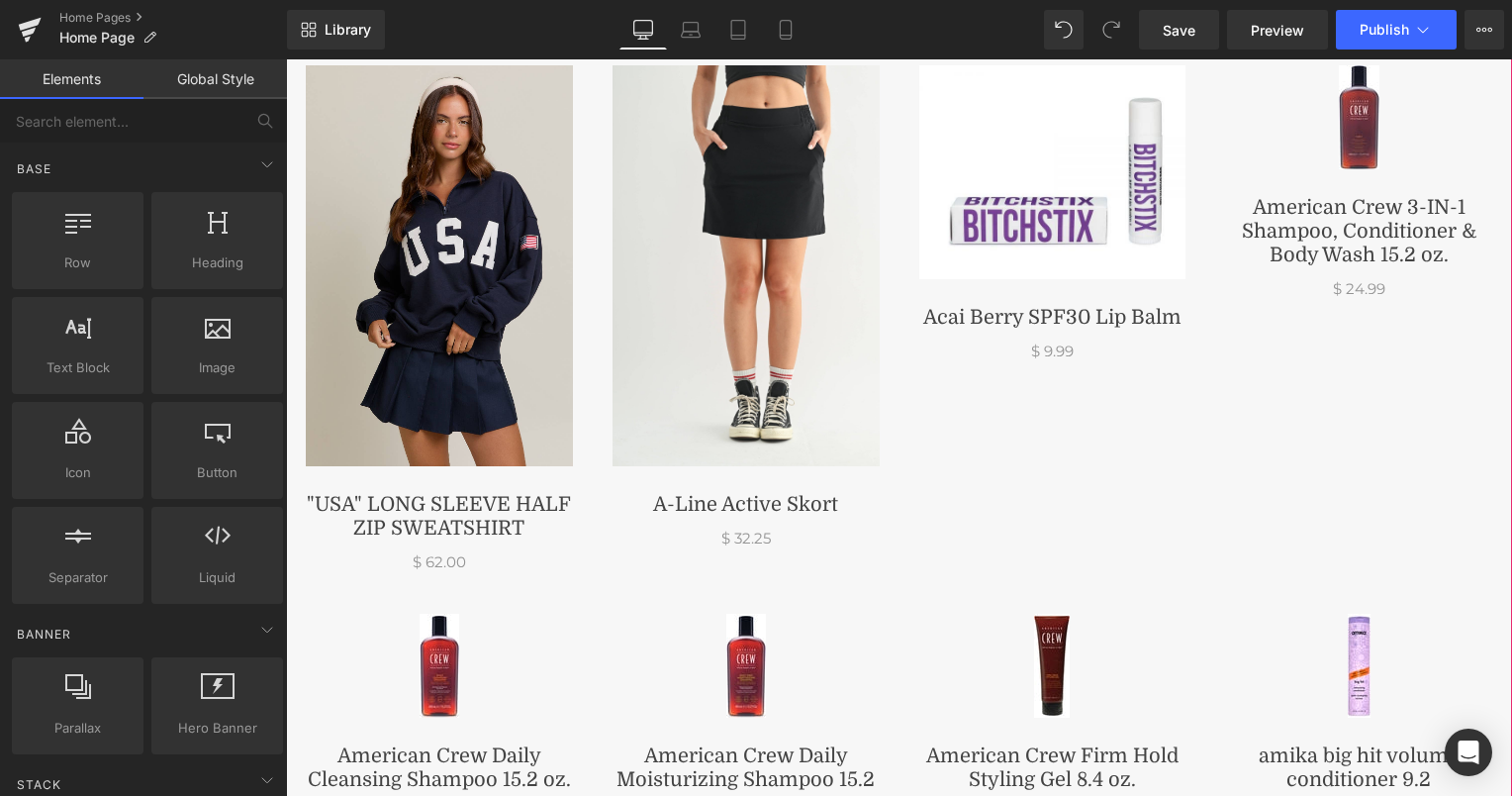 scroll, scrollTop: 0, scrollLeft: 0, axis: both 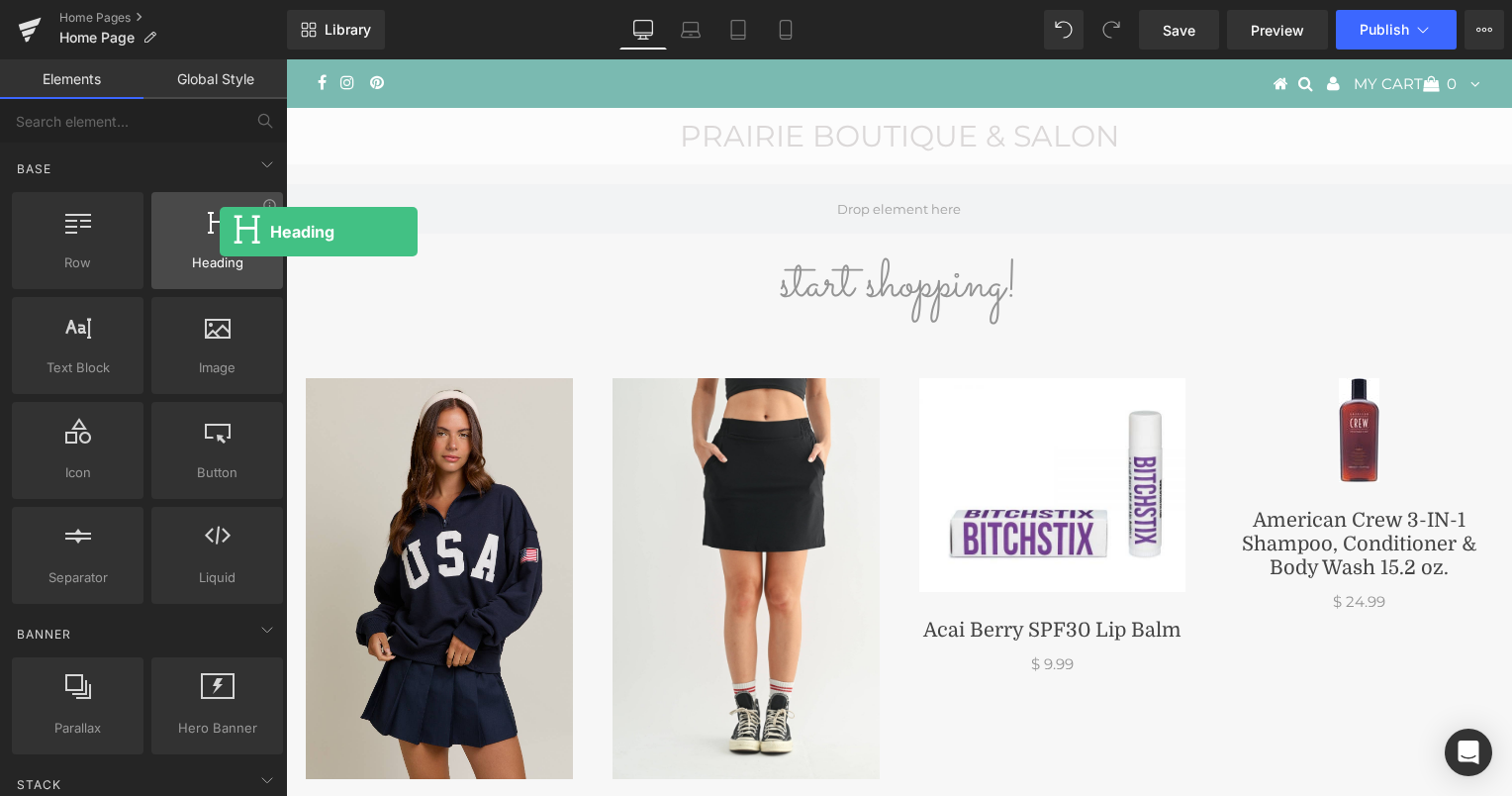click at bounding box center [218, 221] 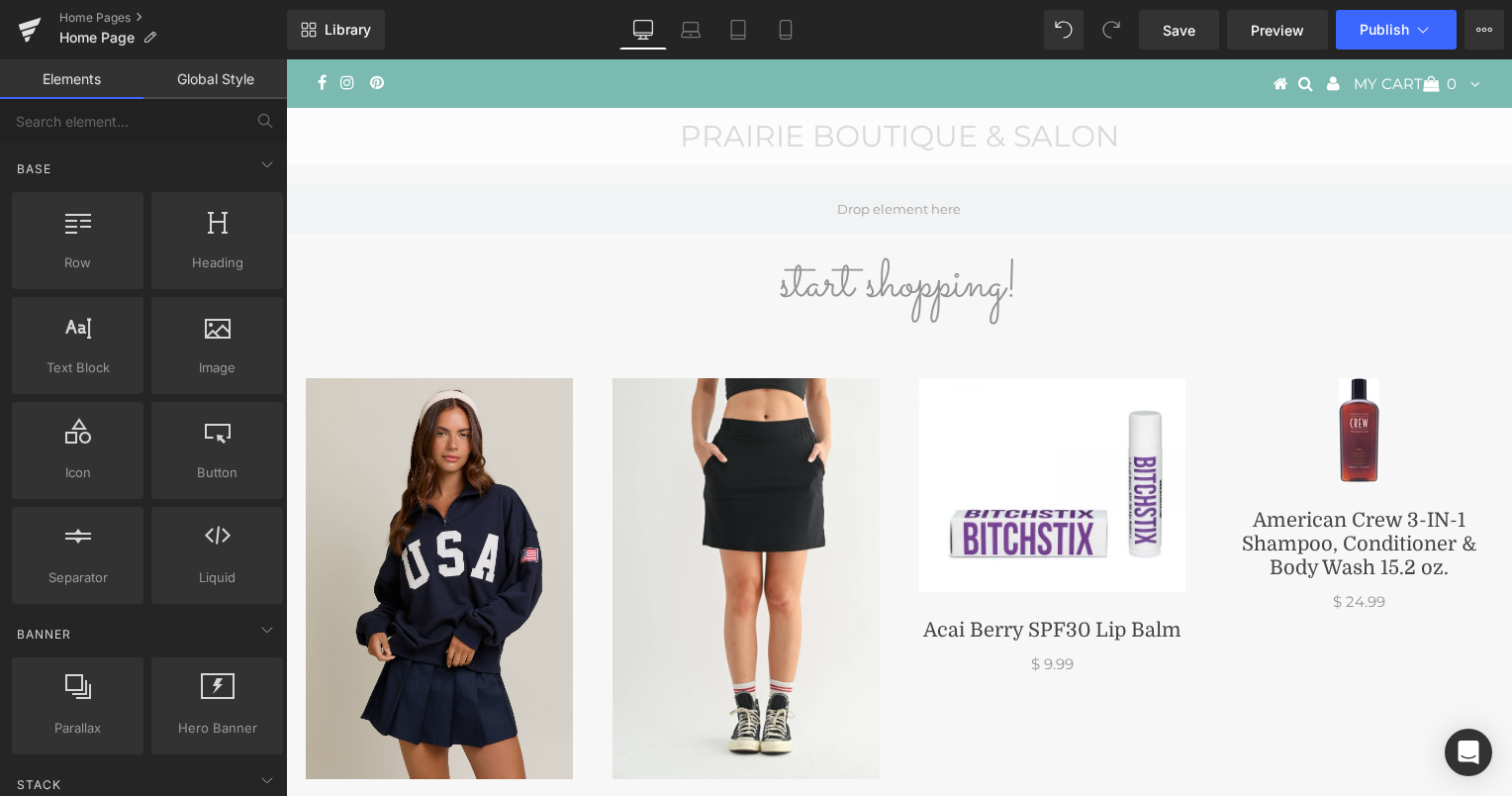 click on "Global Style" at bounding box center [215, 79] 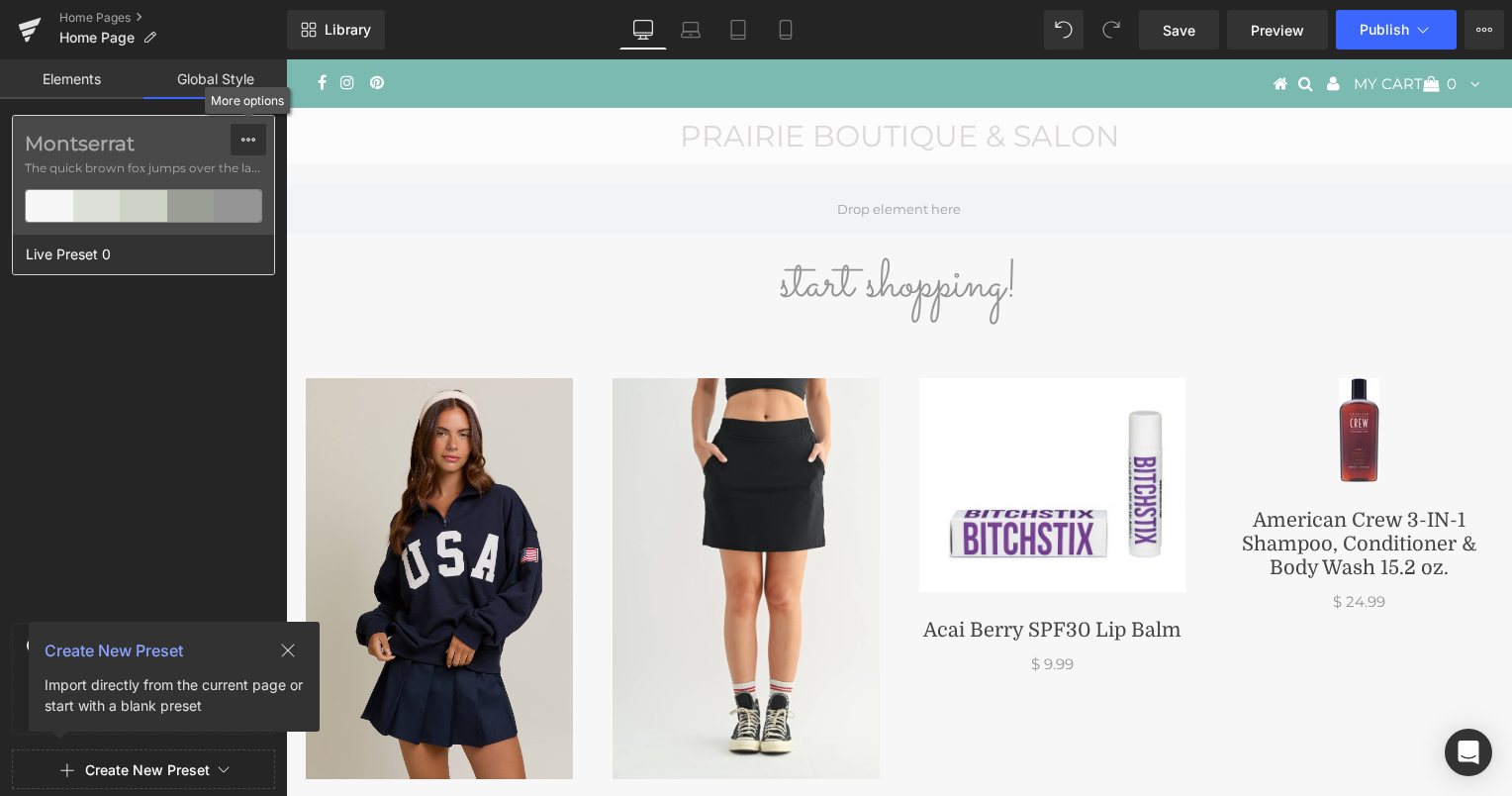 click 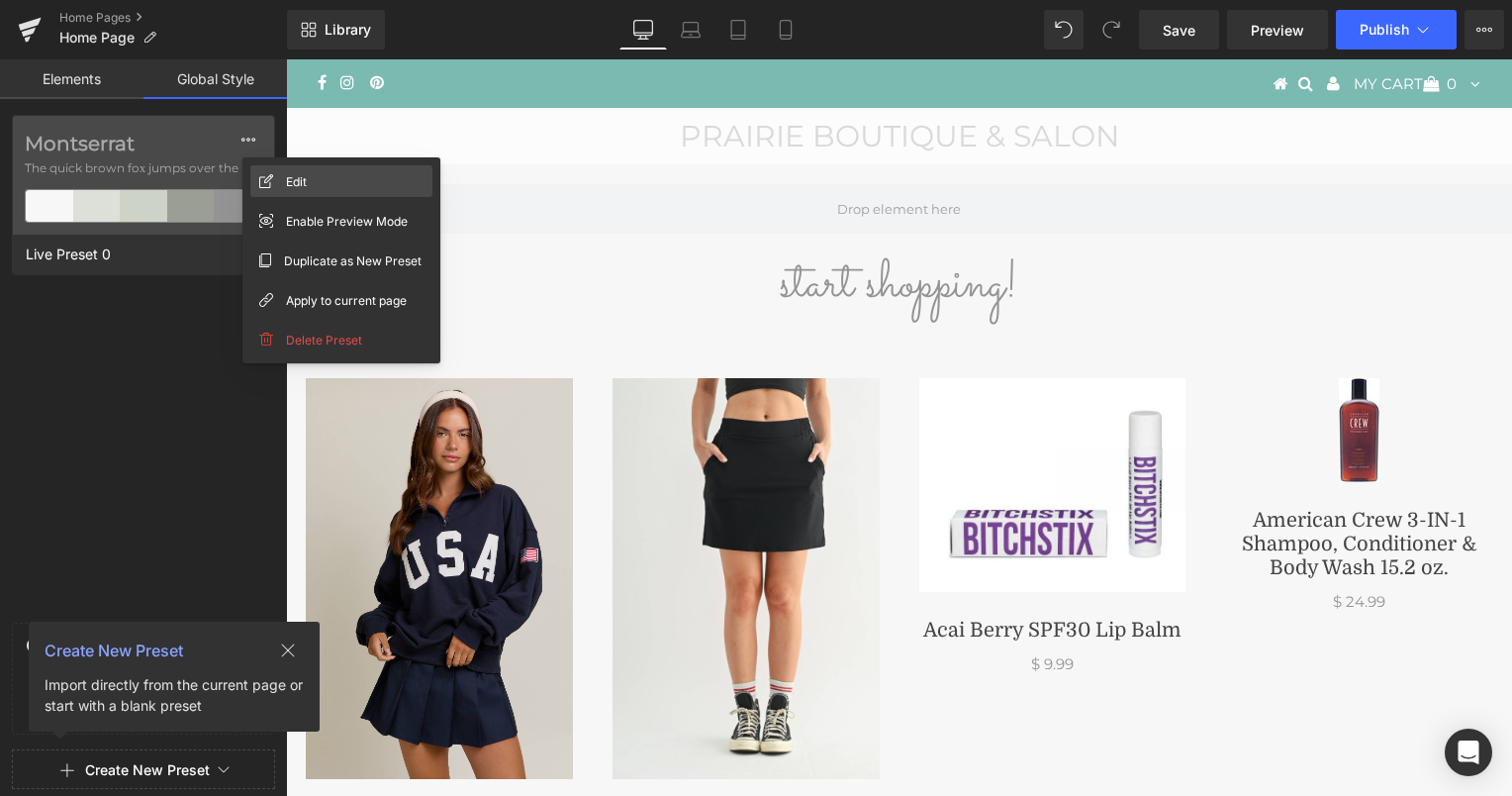 click on "Edit" at bounding box center [296, 181] 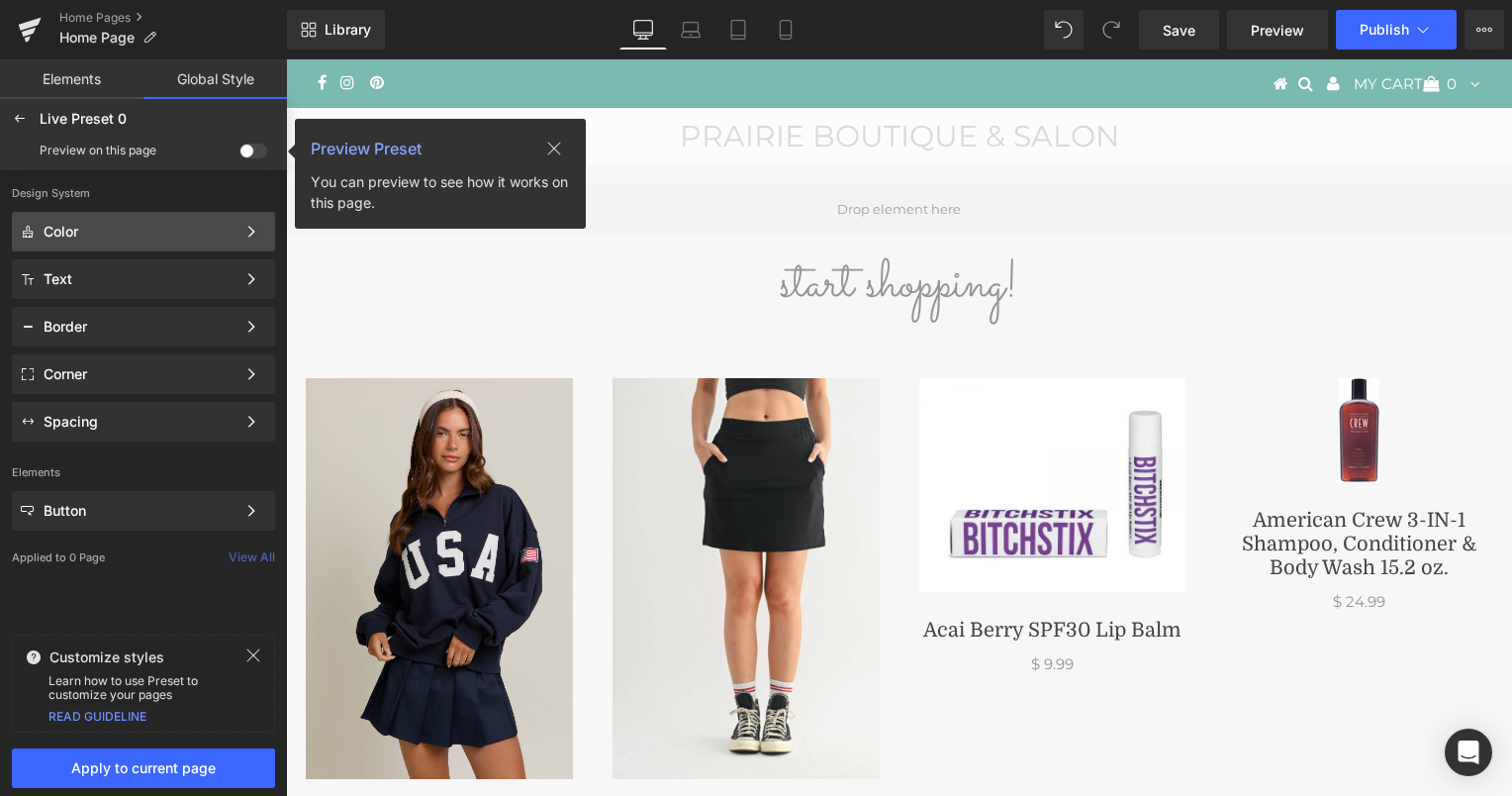 click on "Color" at bounding box center [140, 232] 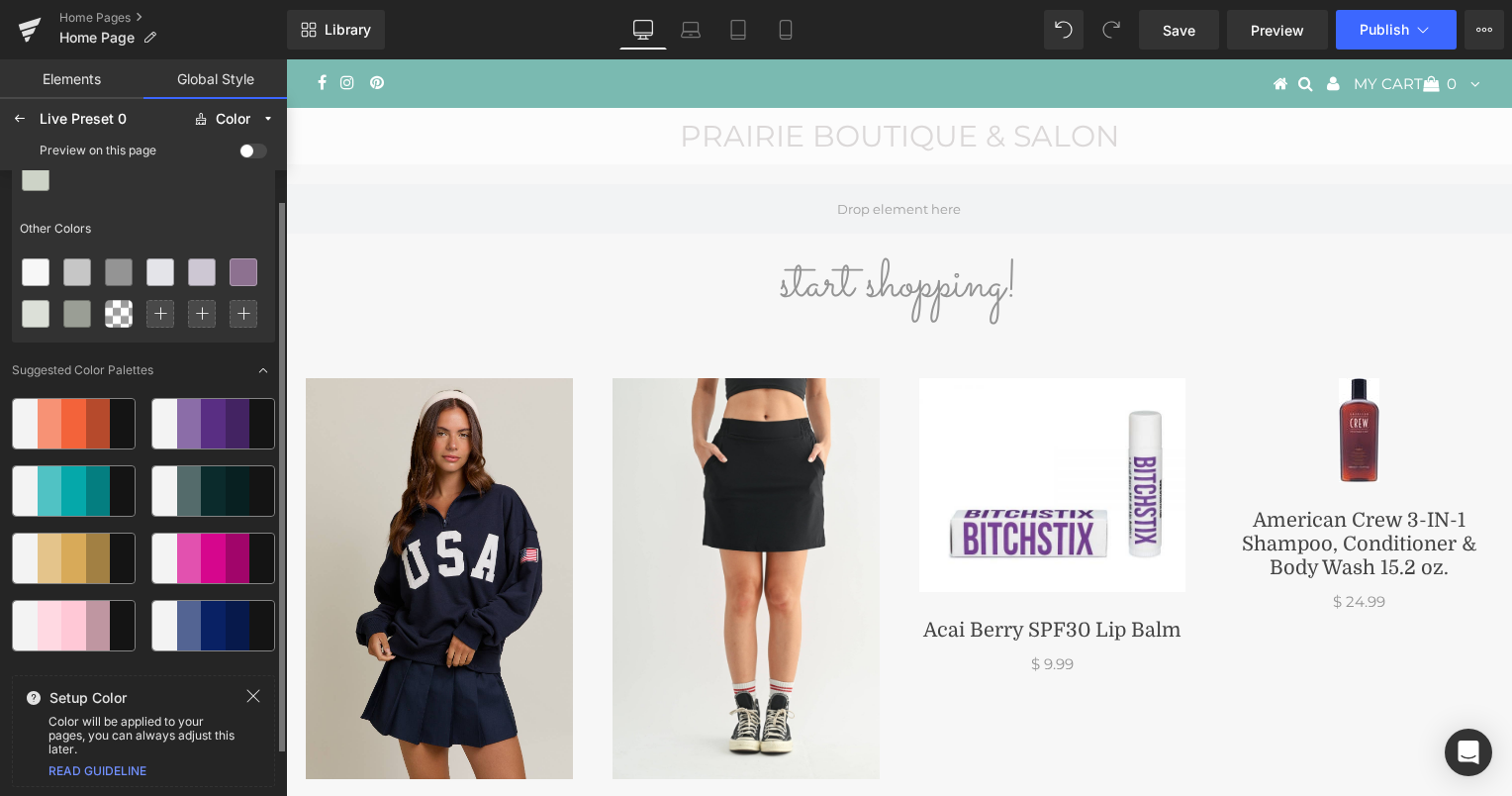 scroll, scrollTop: 0, scrollLeft: 0, axis: both 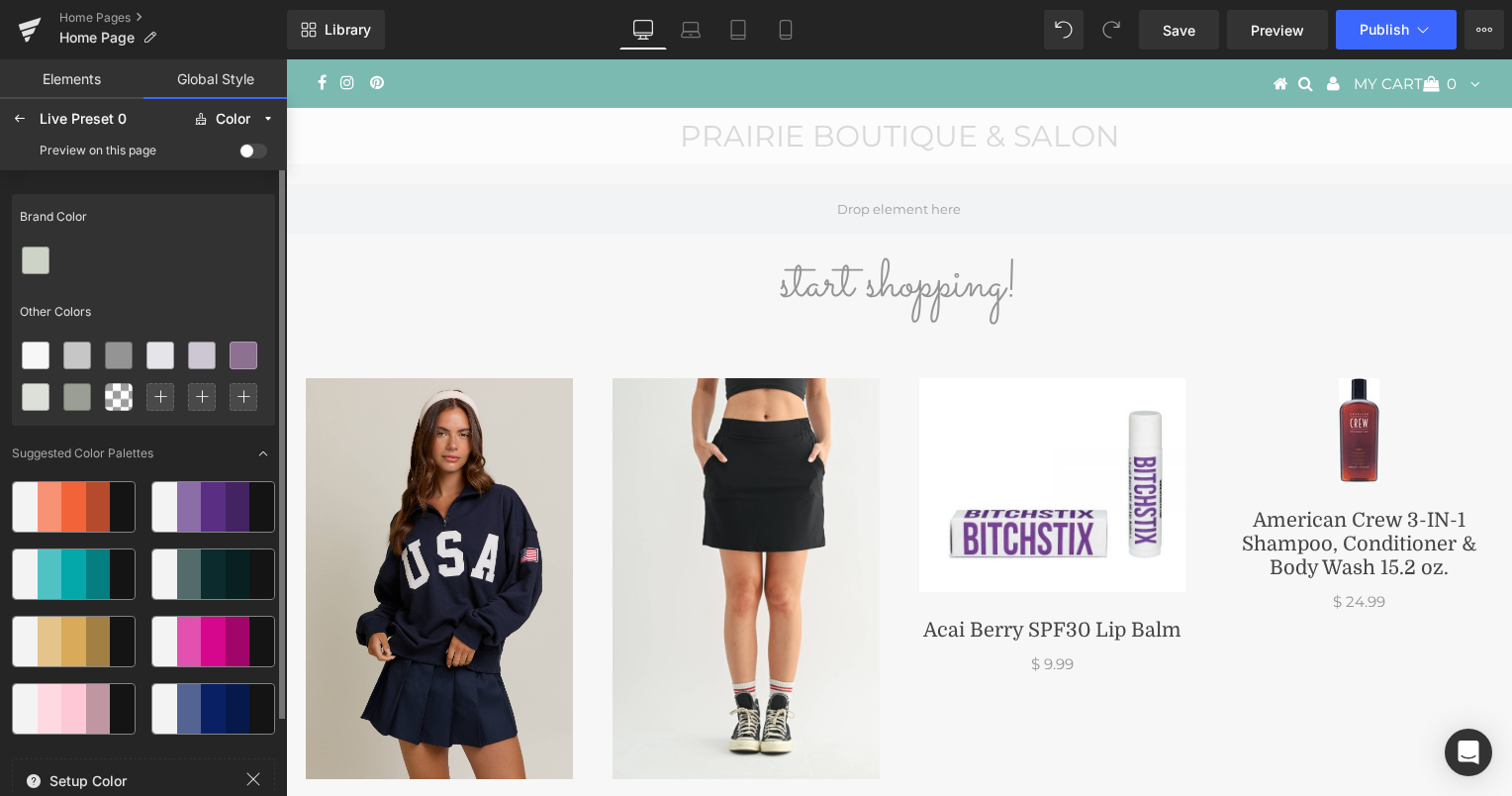 click 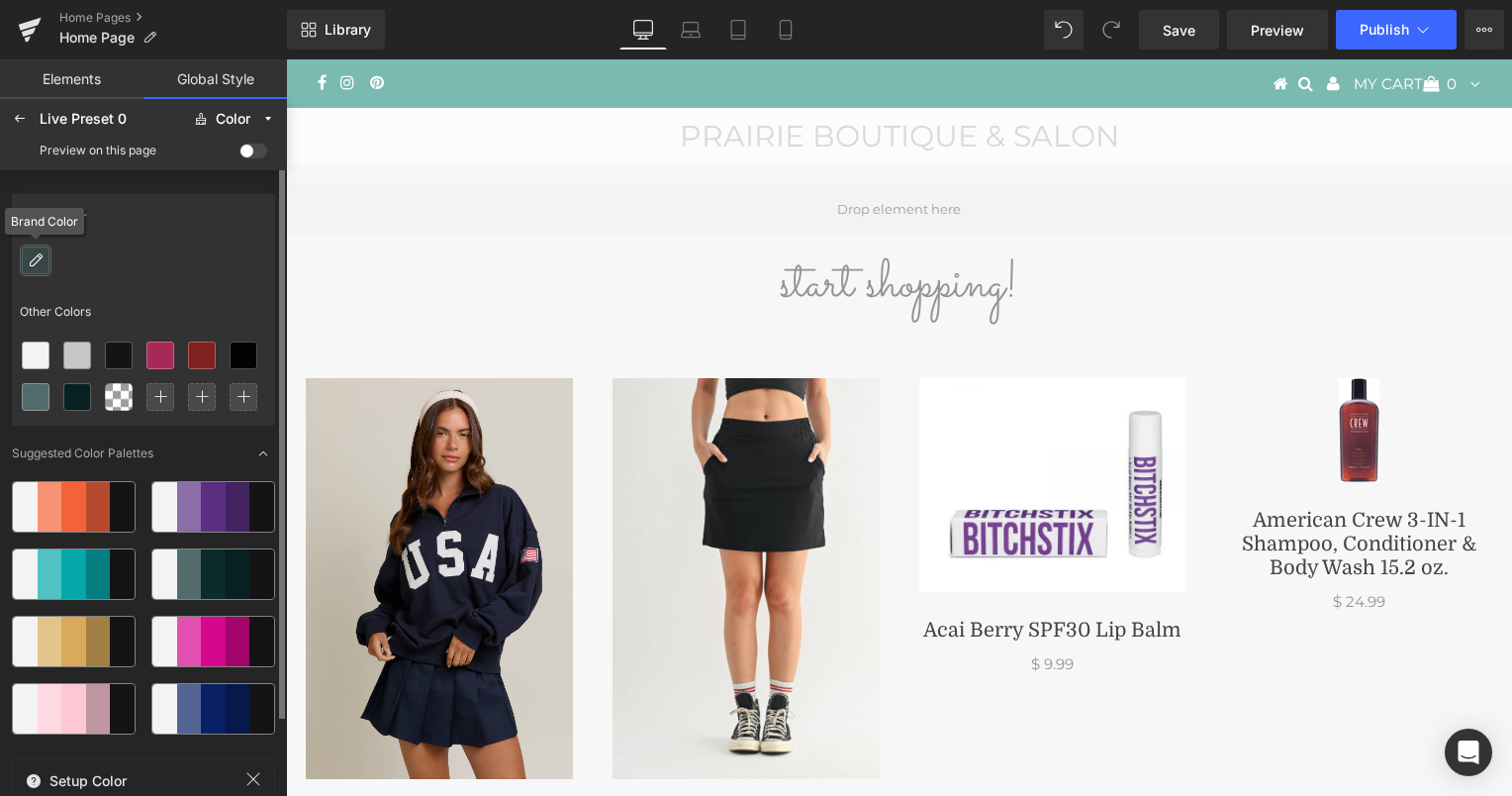click at bounding box center [36, 260] 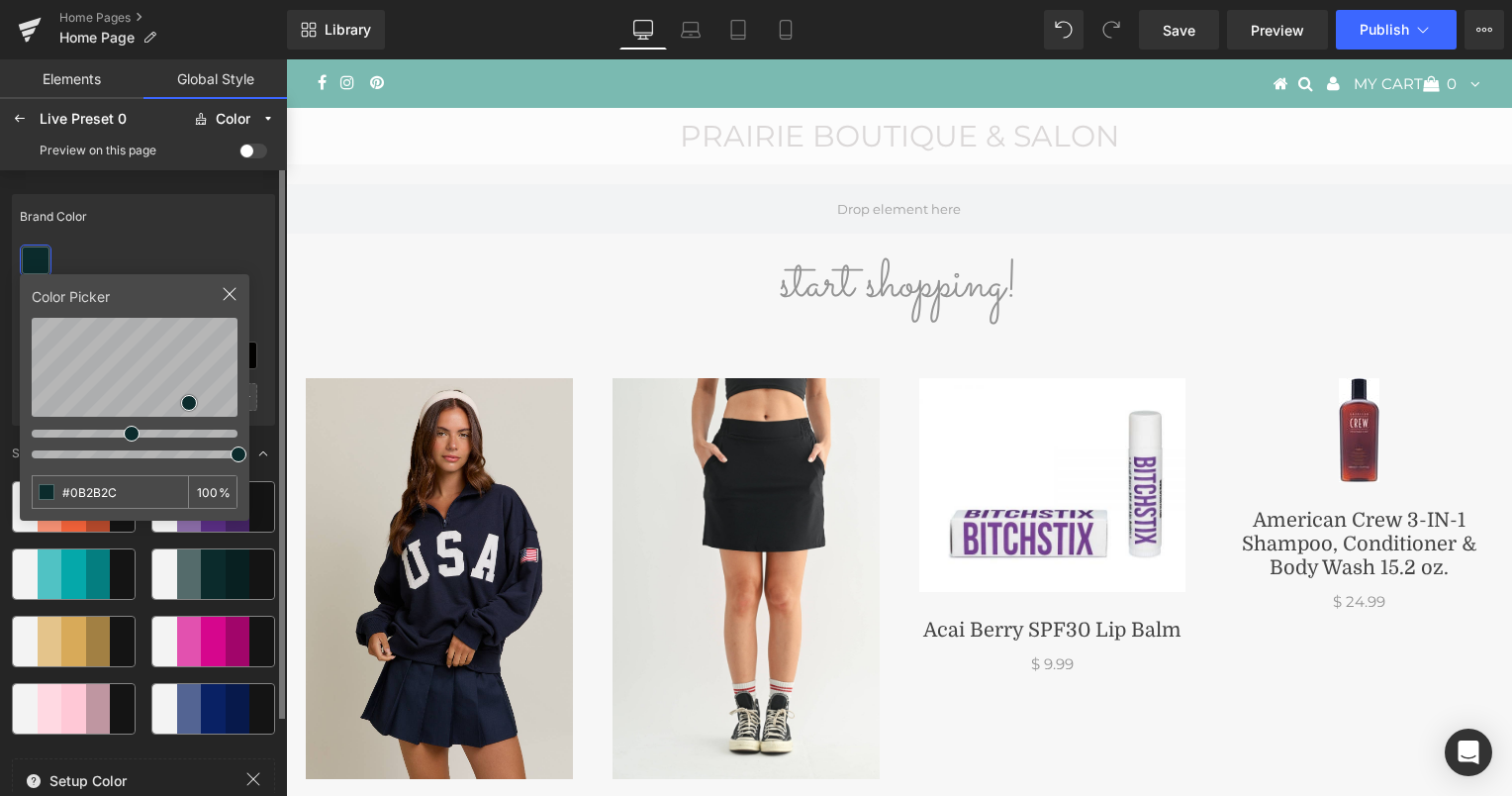 type on "#020606" 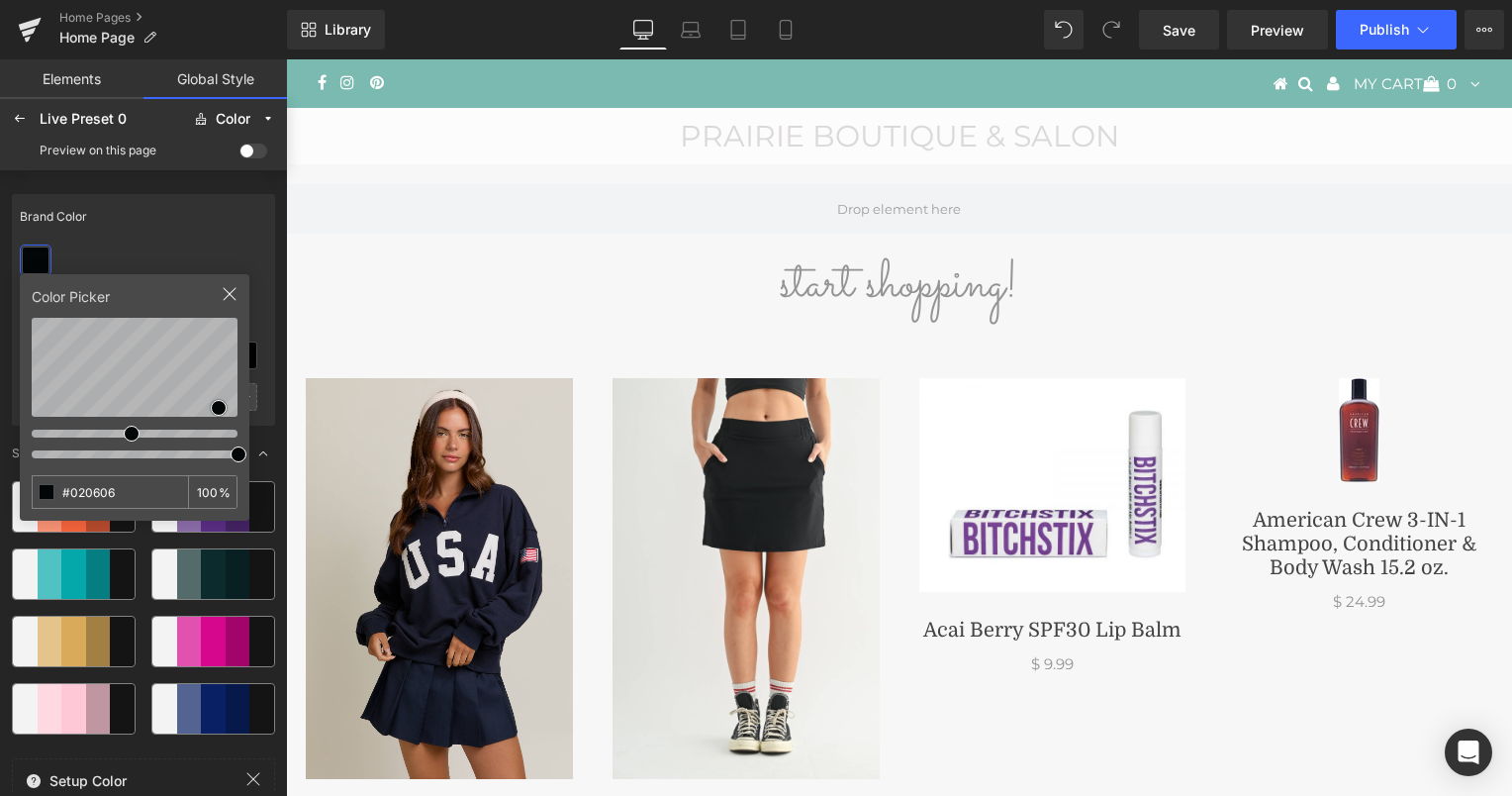 click on "Brand Color" at bounding box center [143, 217] 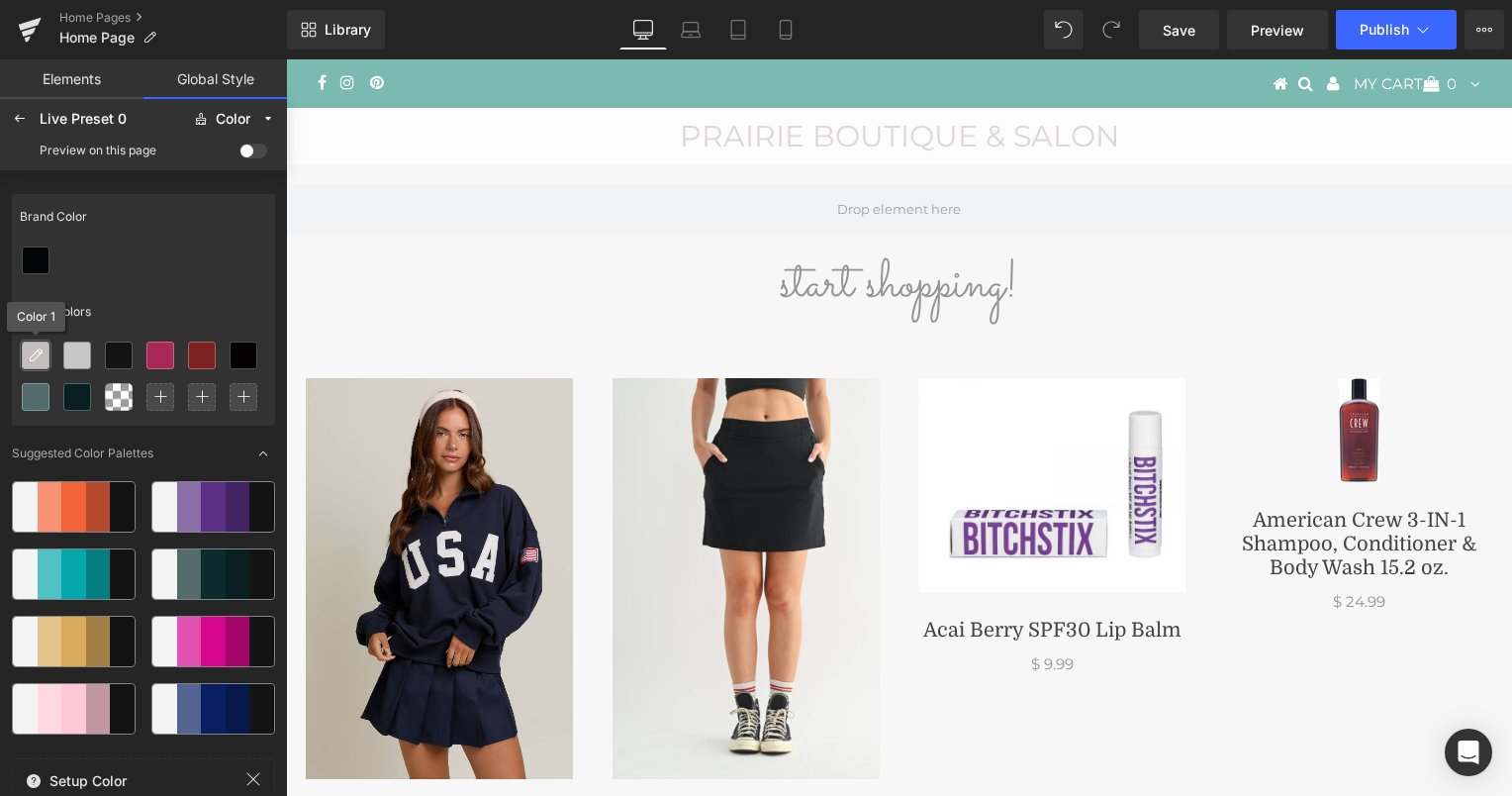 click at bounding box center [36, 355] 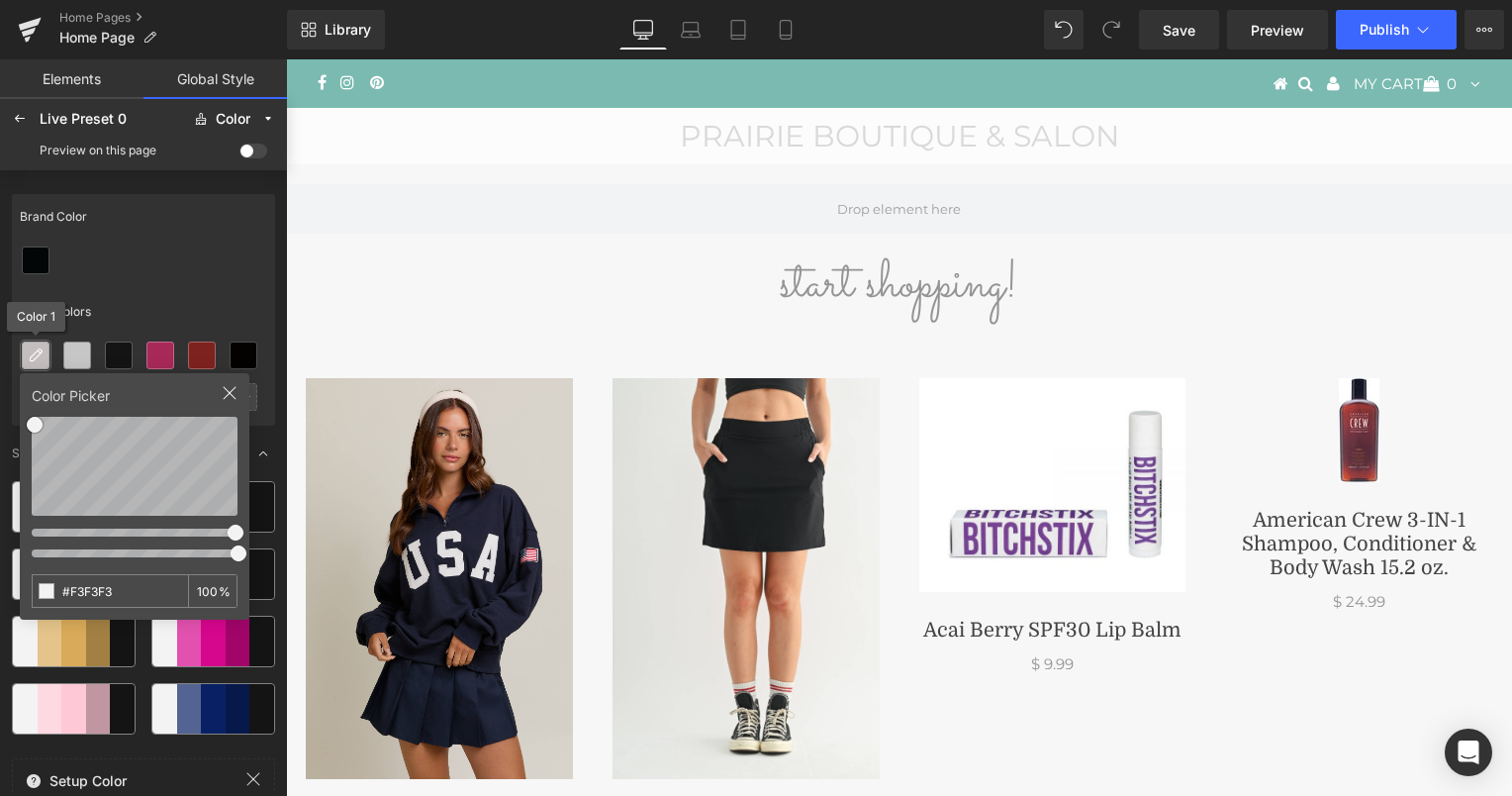 click at bounding box center [36, 355] 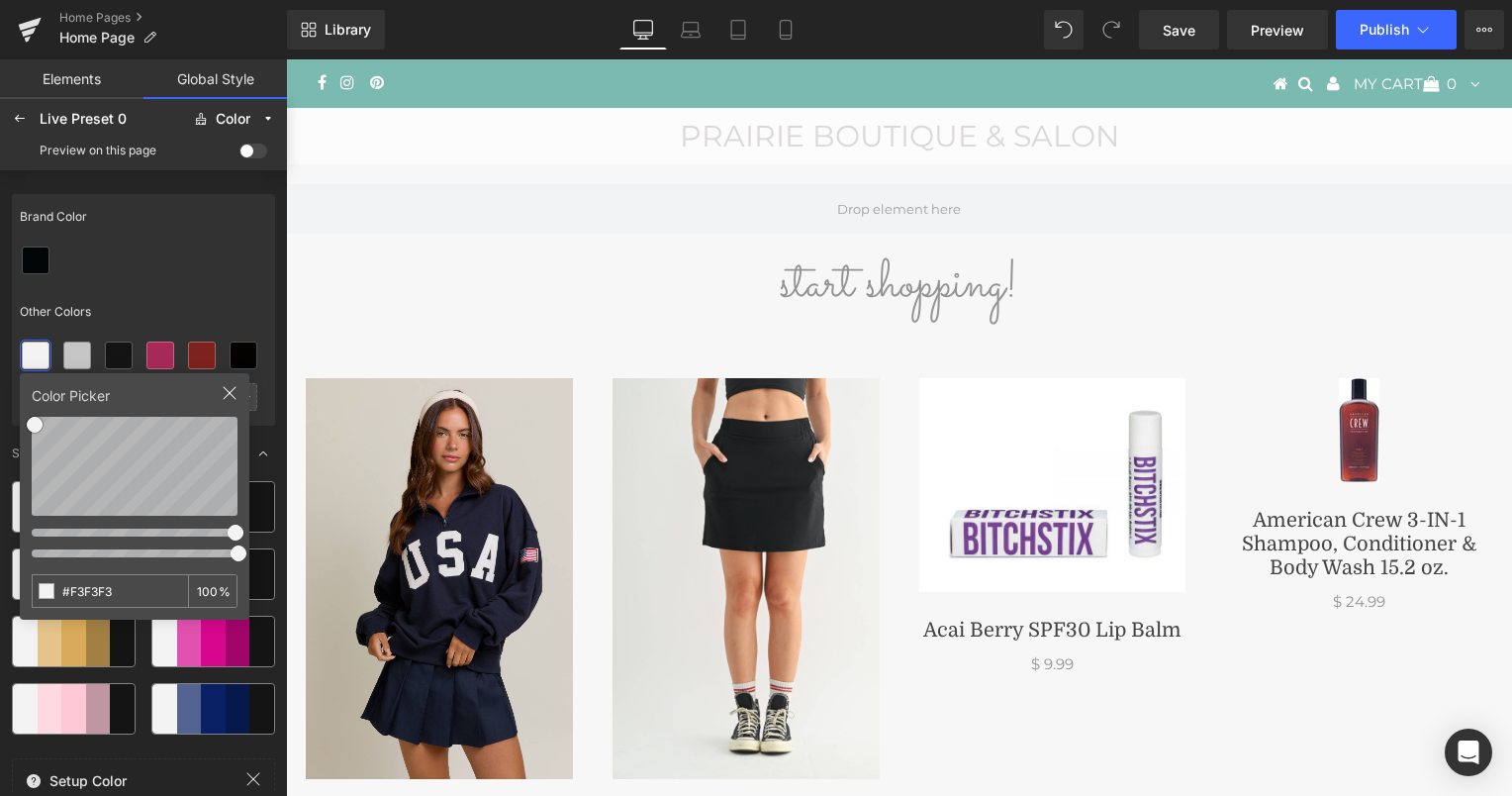 click at bounding box center (143, 260) 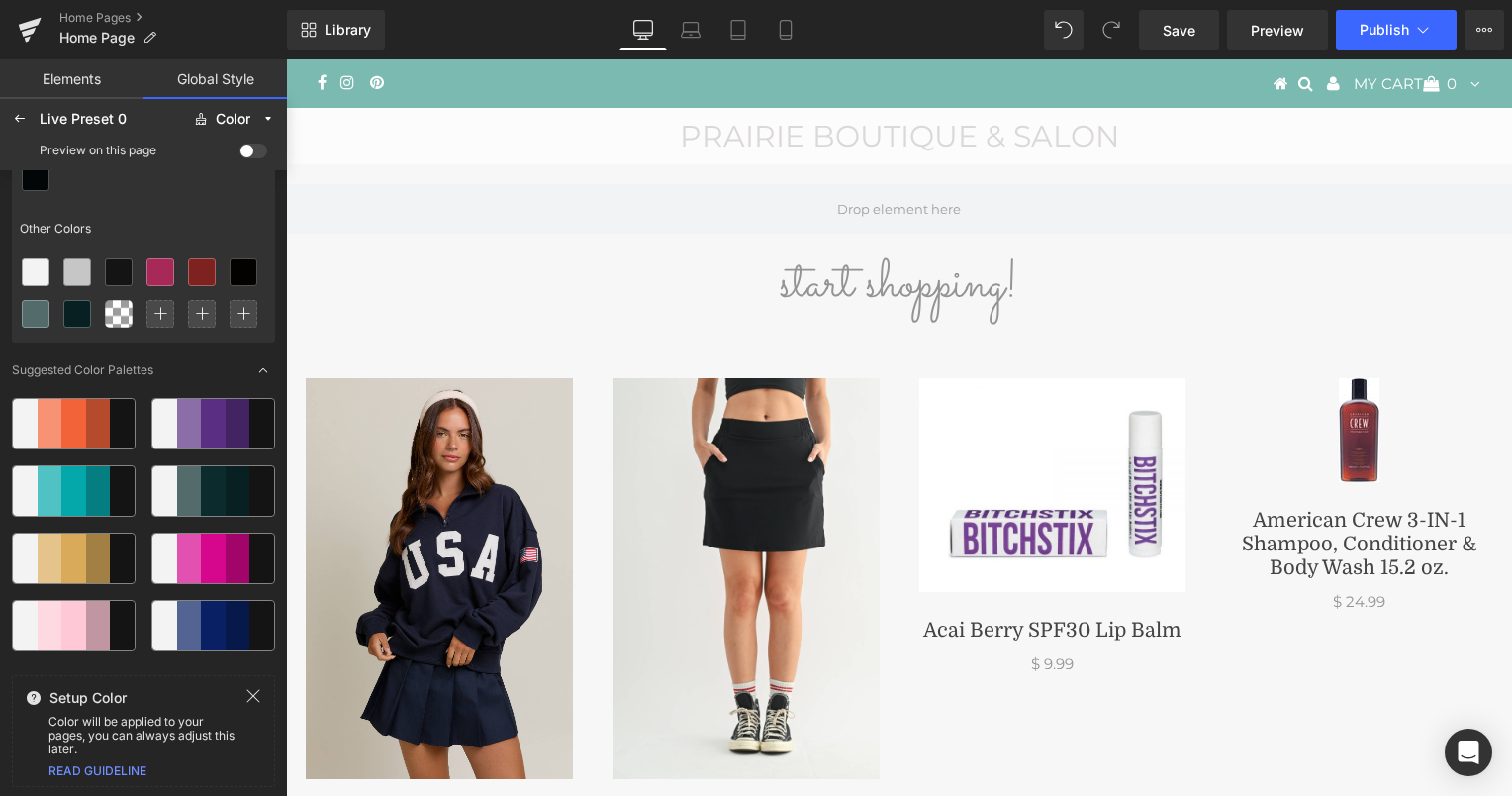 scroll, scrollTop: 0, scrollLeft: 0, axis: both 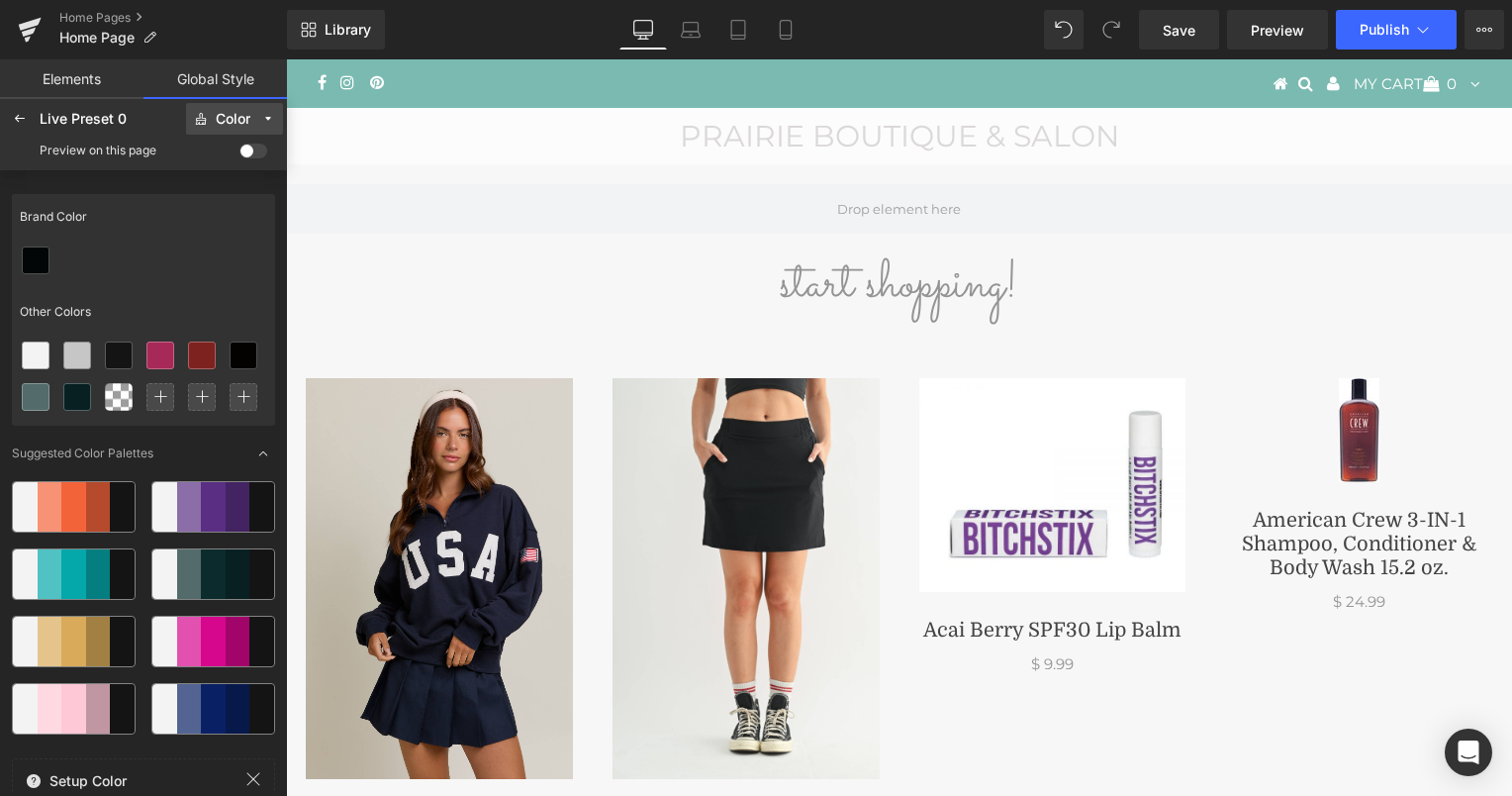 click on "Color" at bounding box center (235, 119) 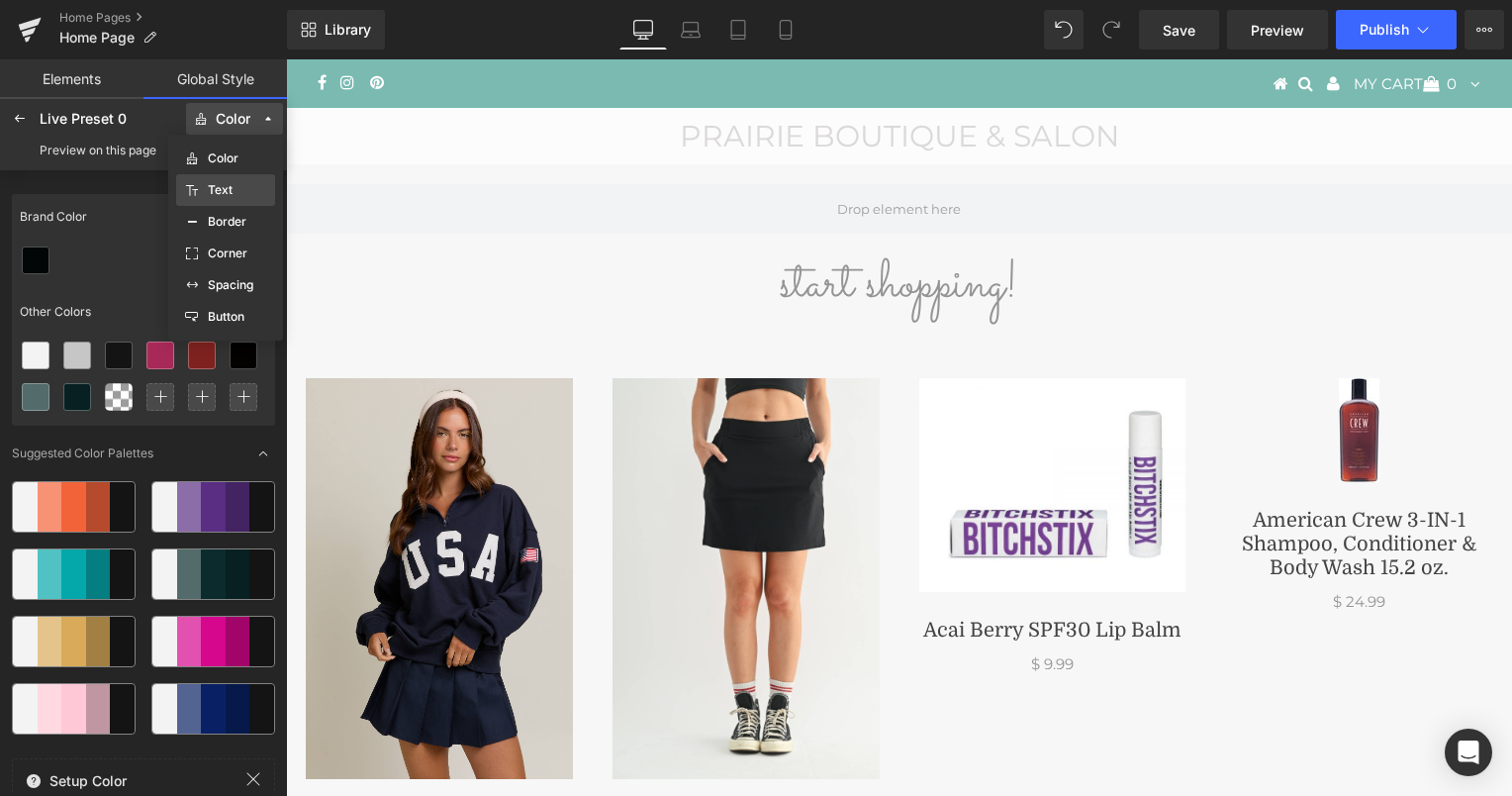 click on "Text" 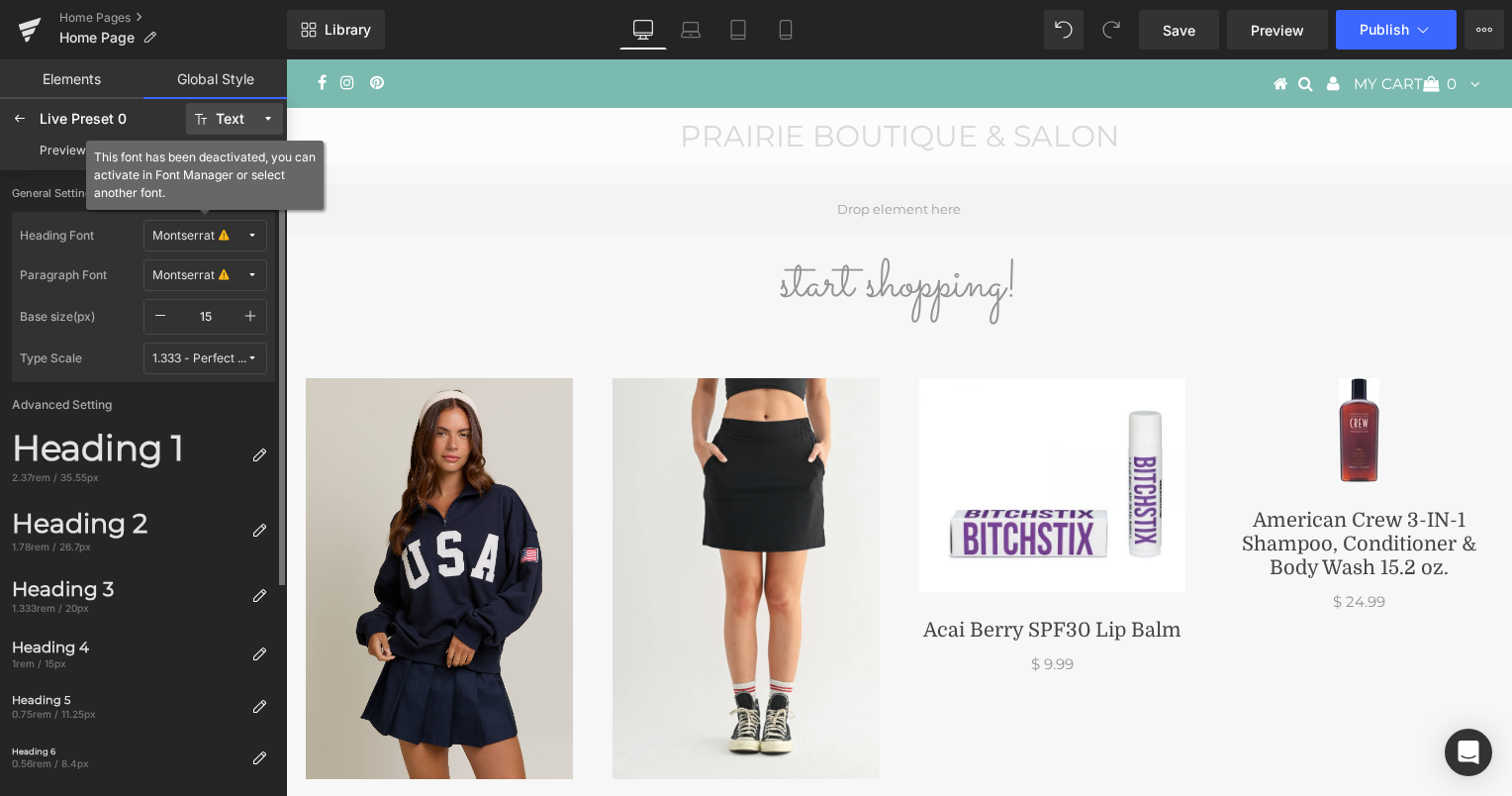 click at bounding box center (252, 236) 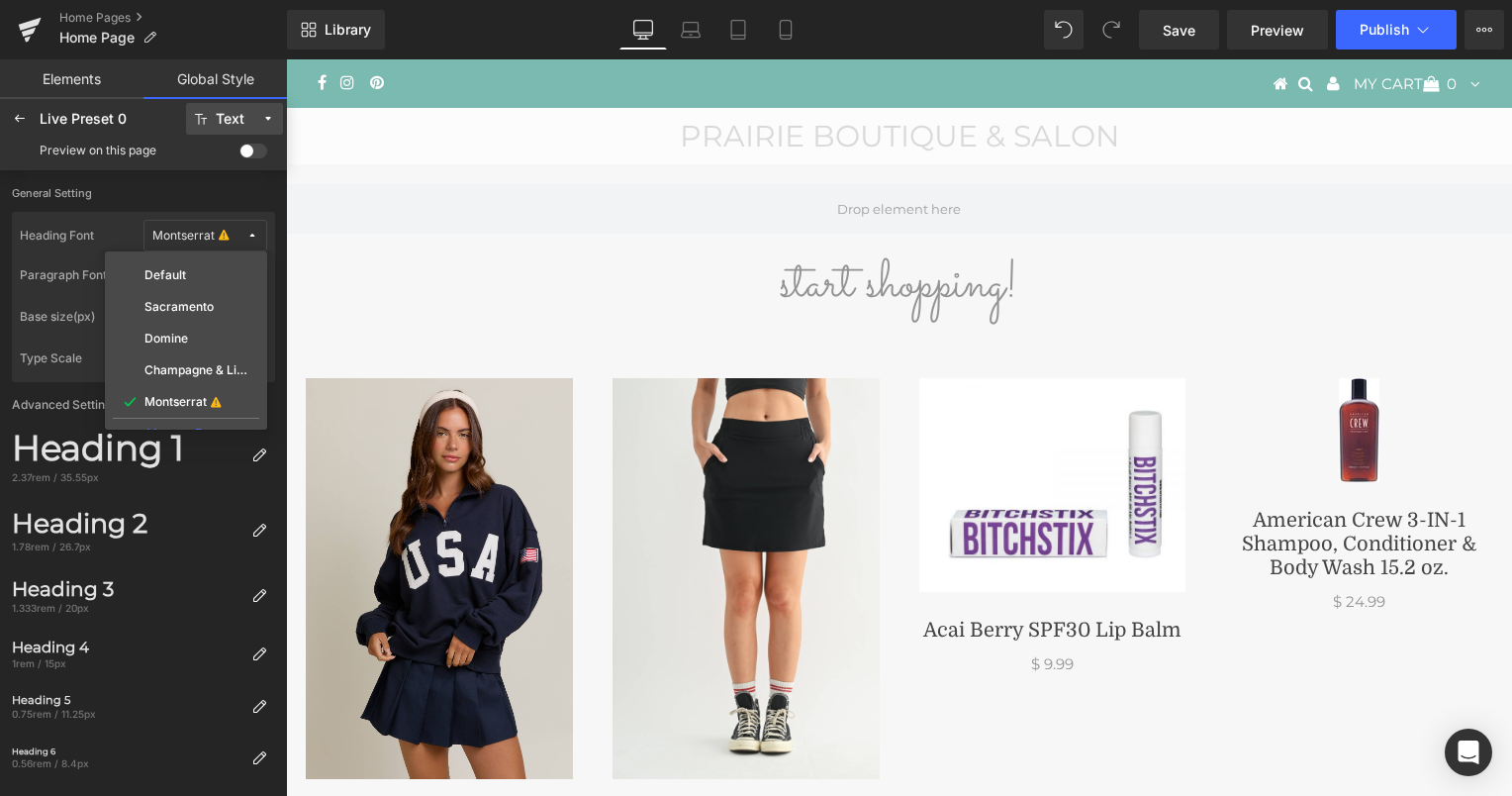 click at bounding box center [268, 119] 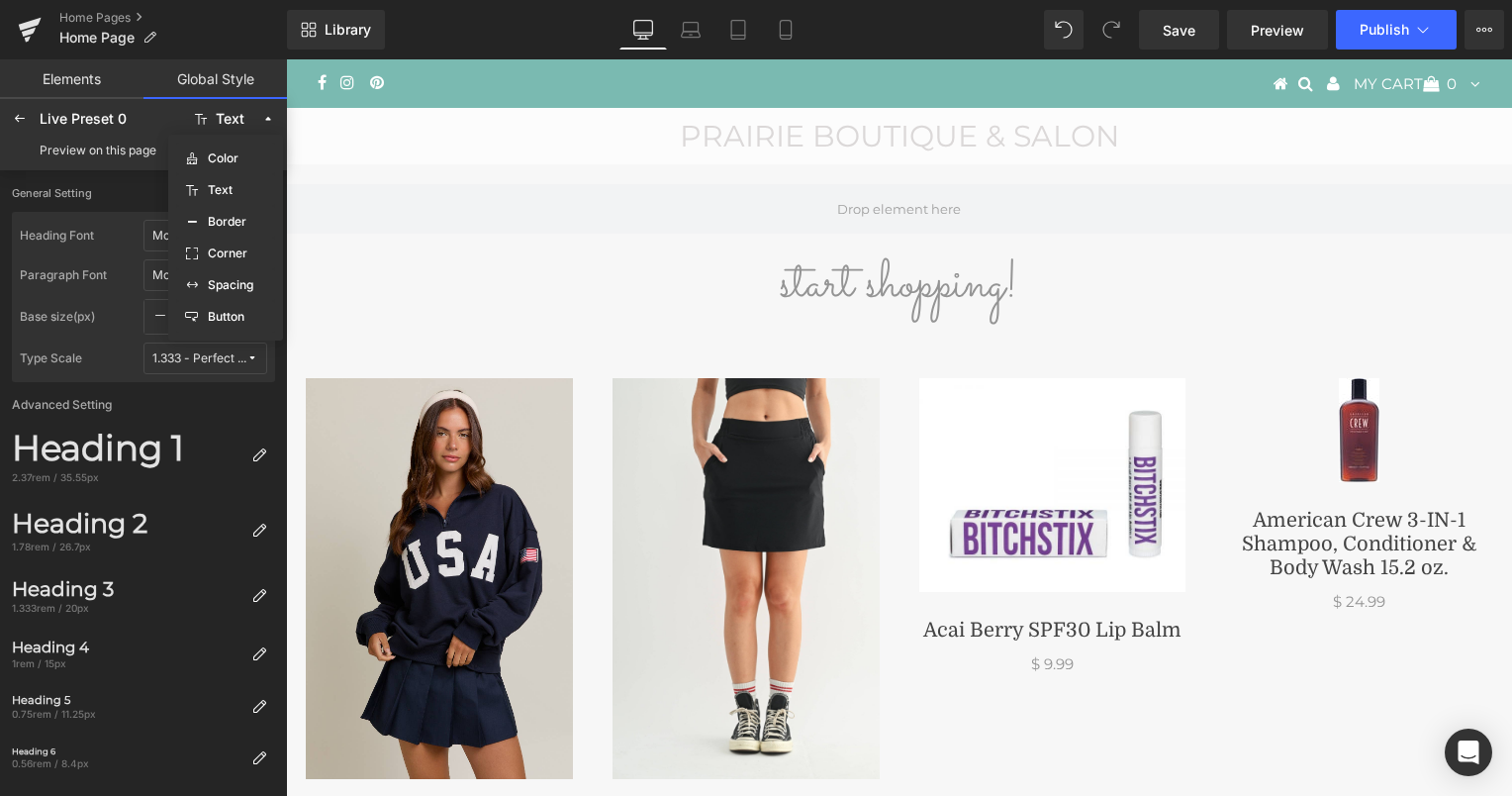 click on "Elements" at bounding box center (71, 79) 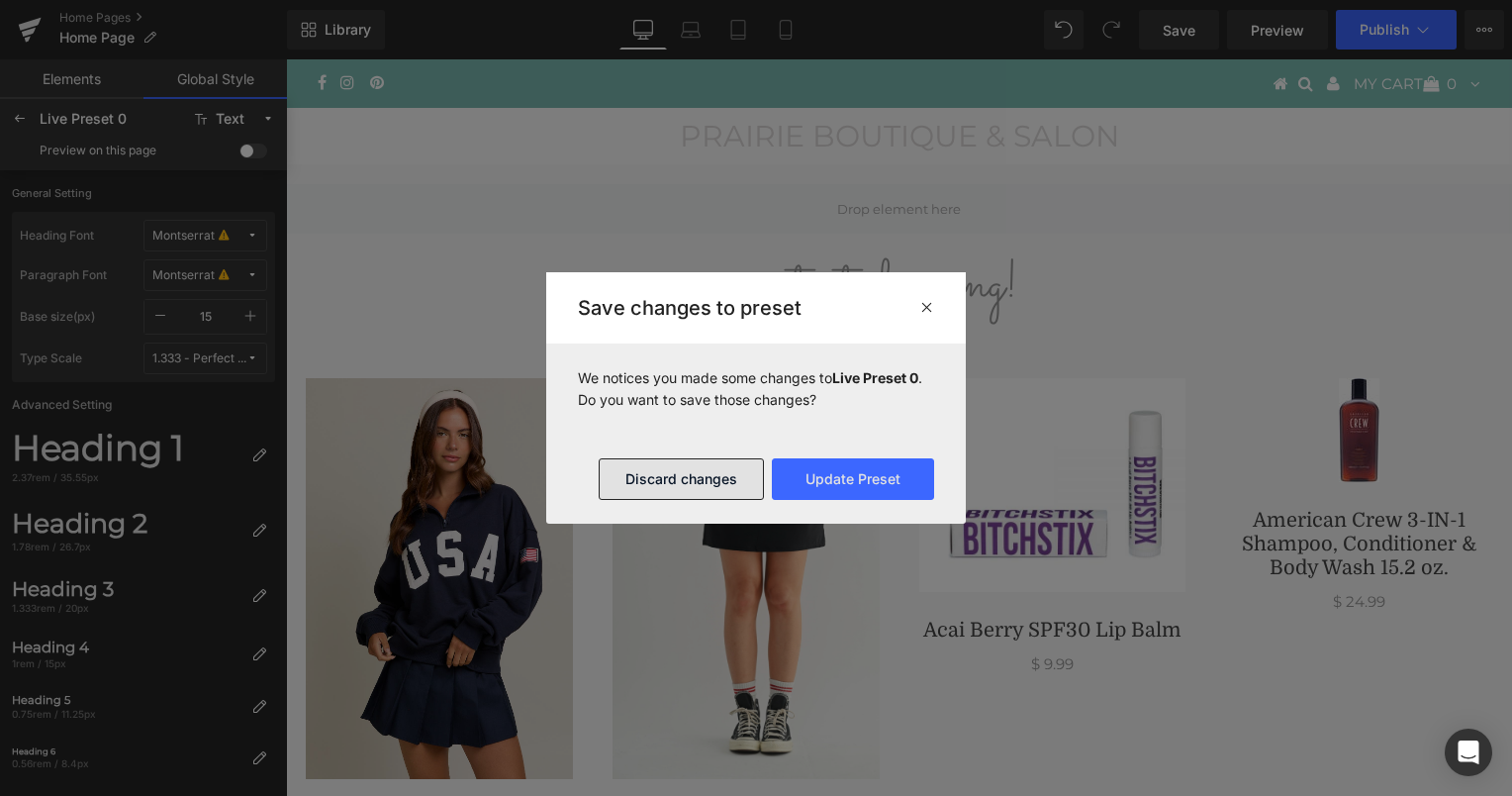 click on "Discard changes" at bounding box center (681, 479) 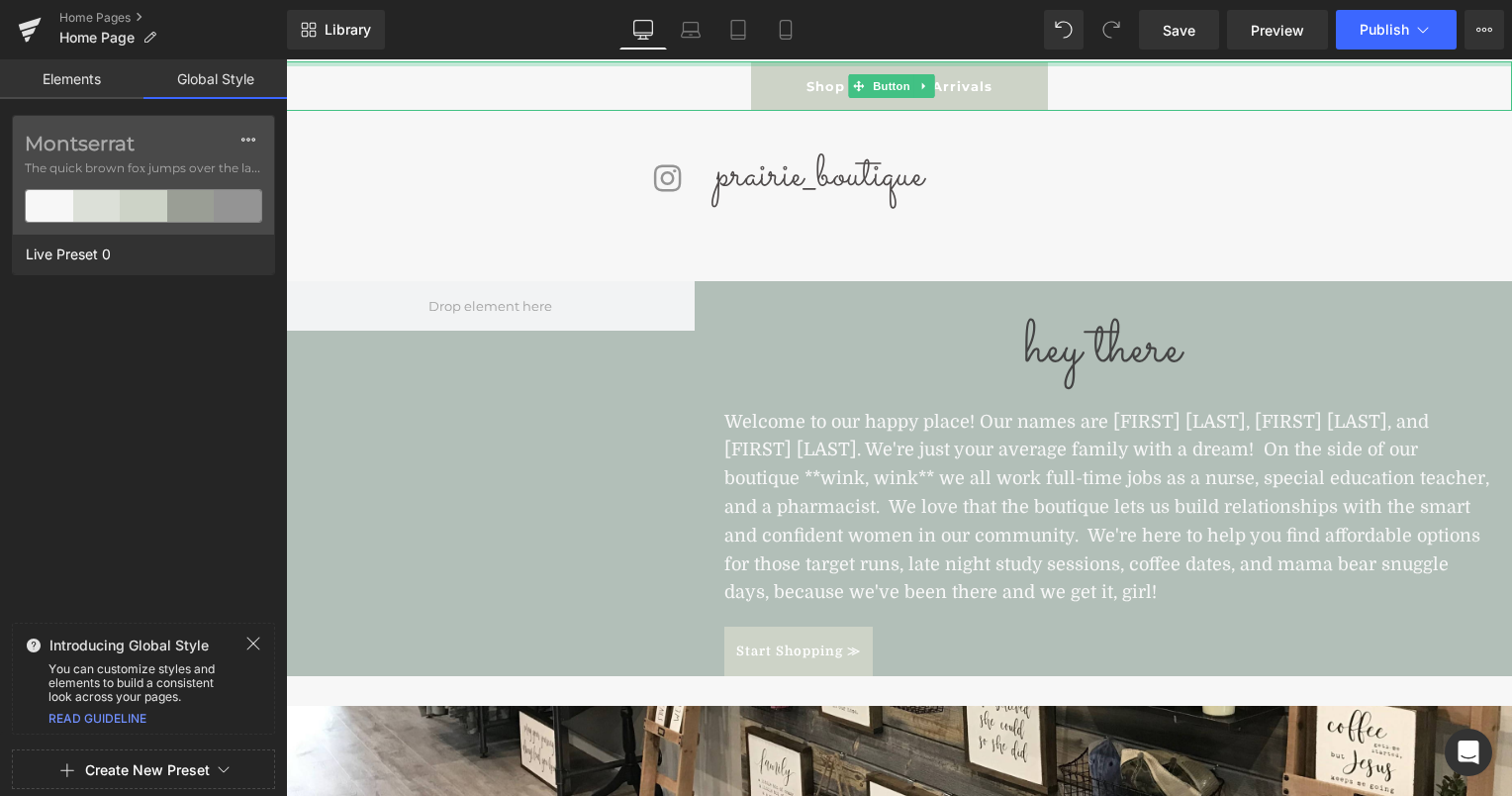 scroll, scrollTop: 2859, scrollLeft: 0, axis: vertical 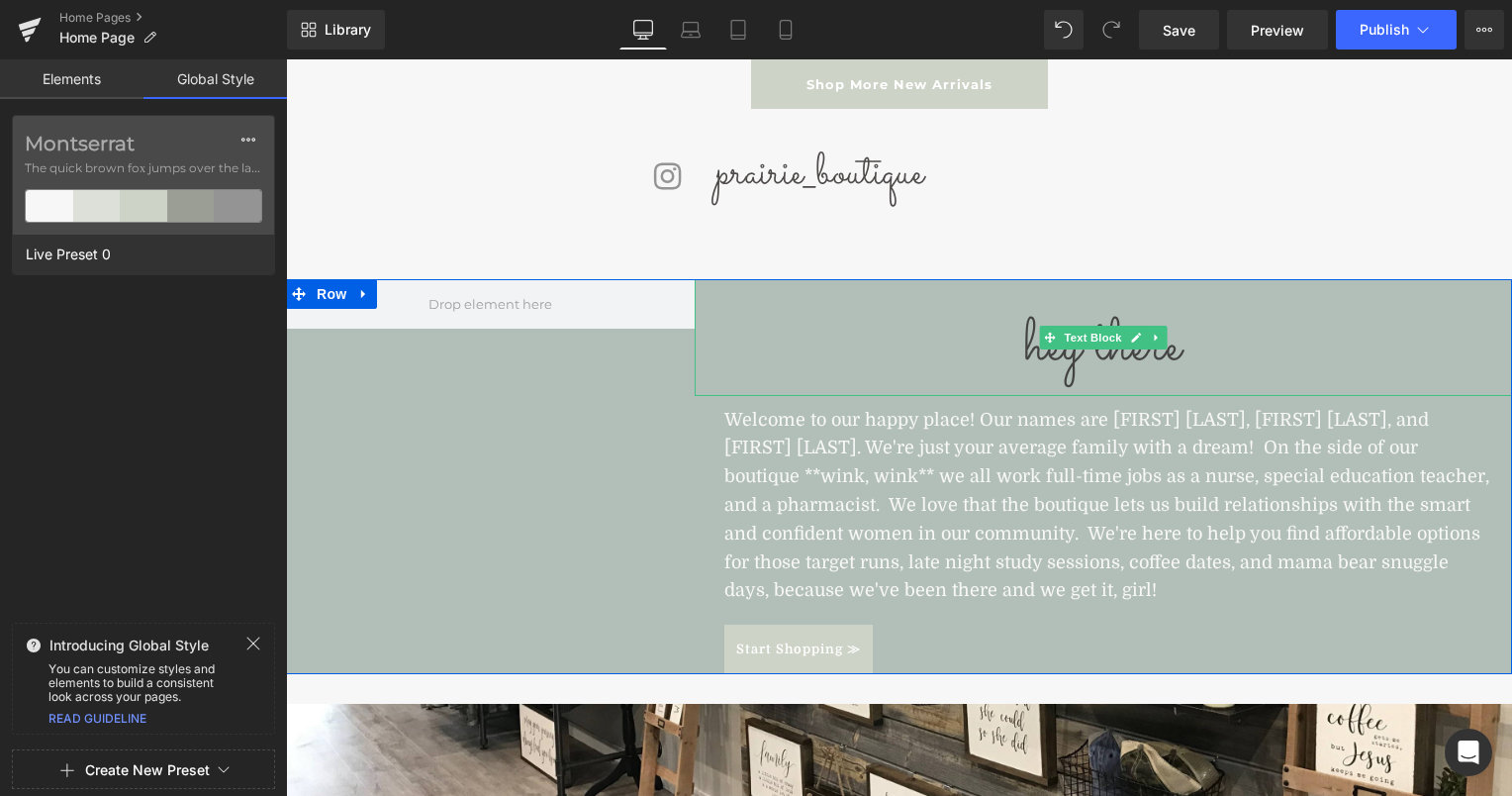 click on "hey there" at bounding box center (1103, 348) 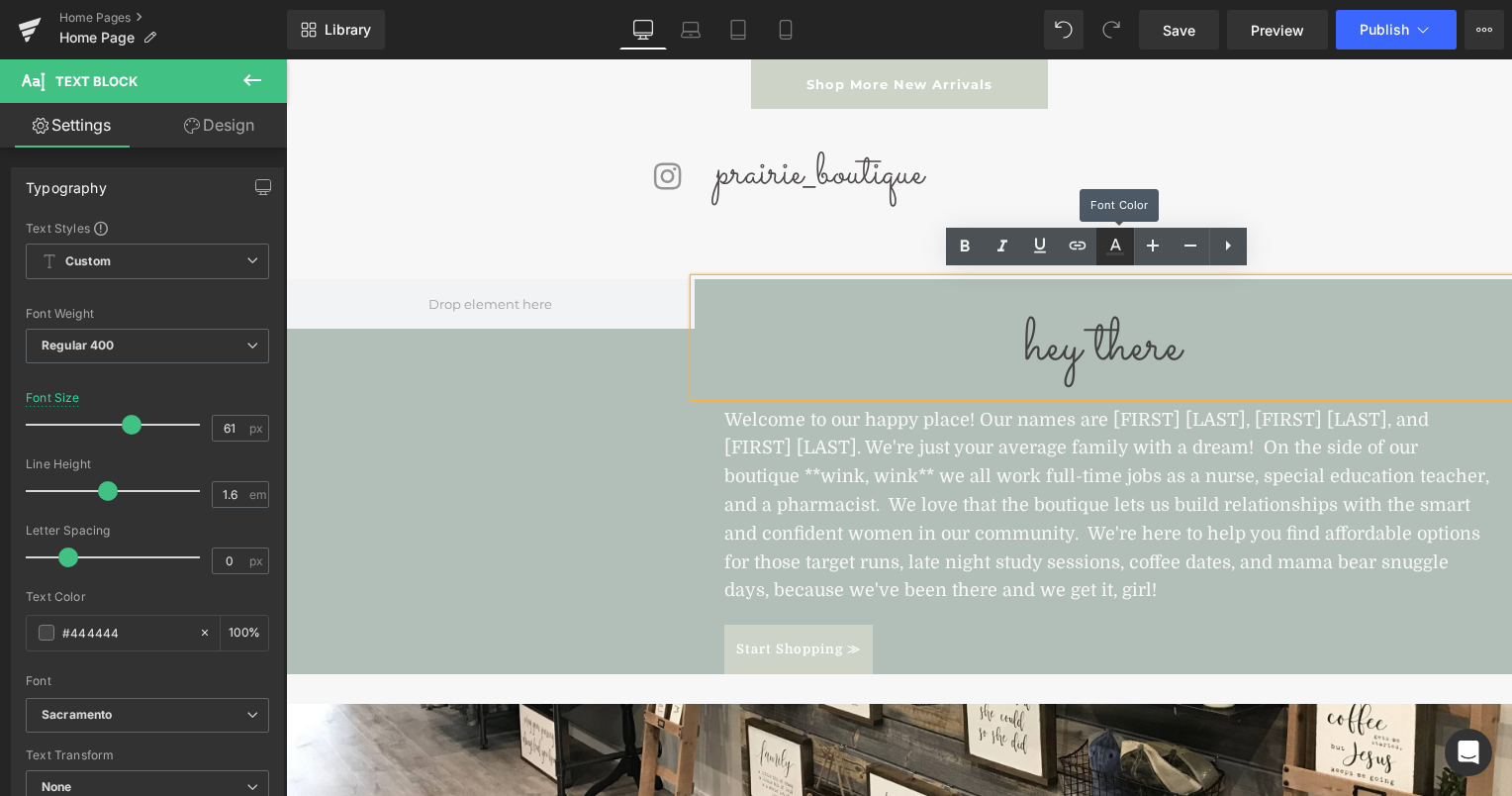 click 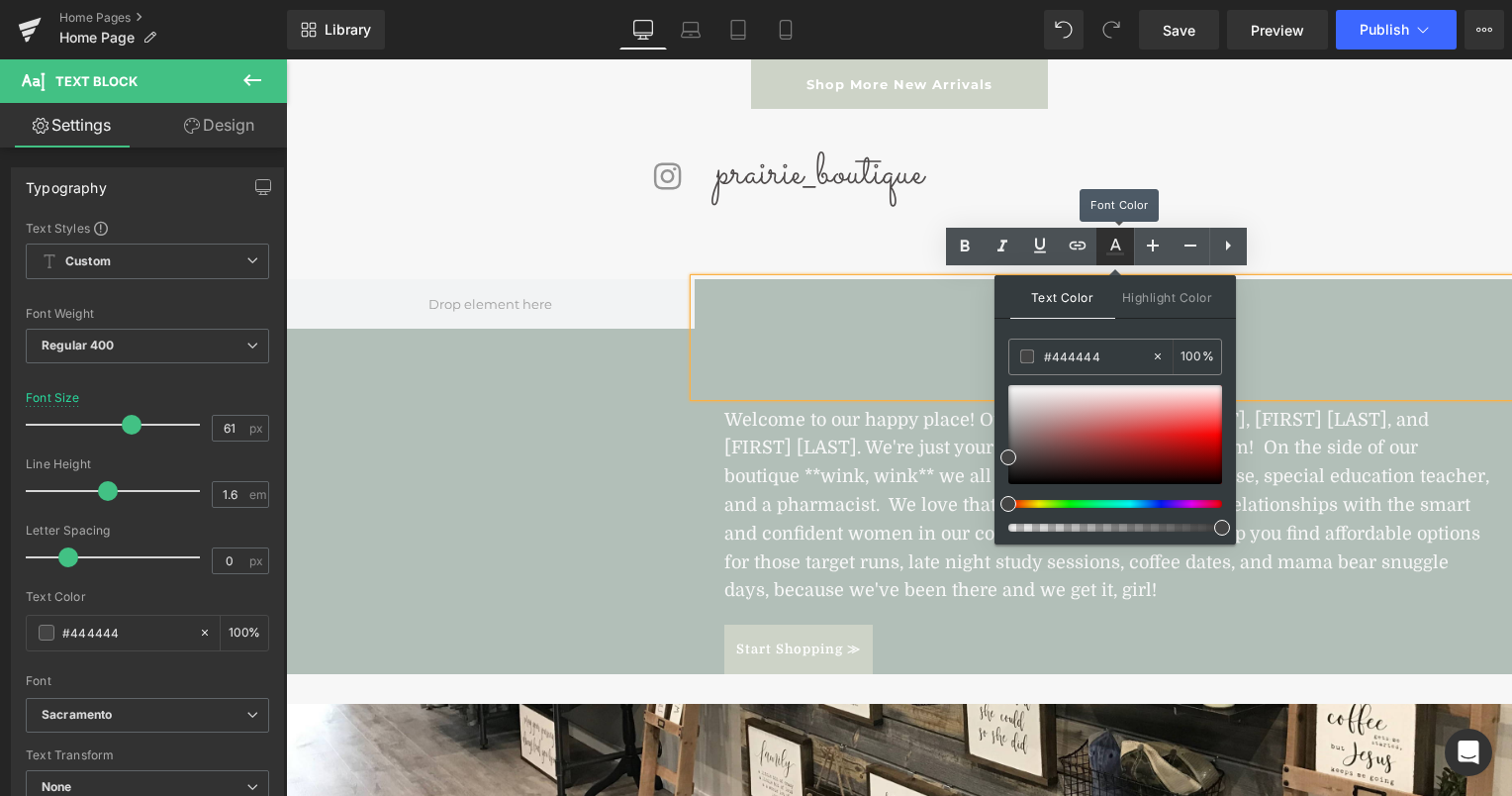click 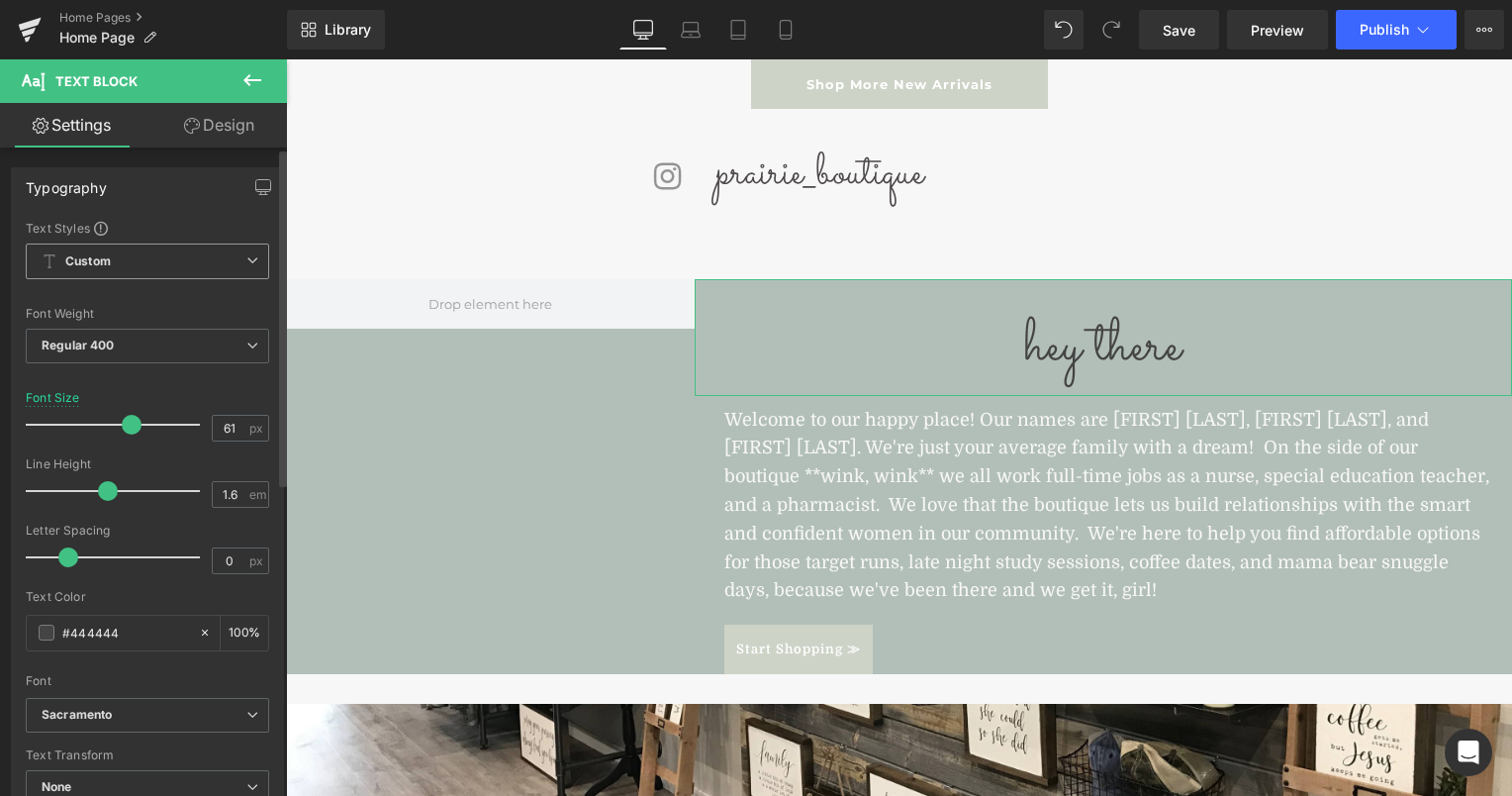 click on "Custom
Setup Global Style" at bounding box center (147, 261) 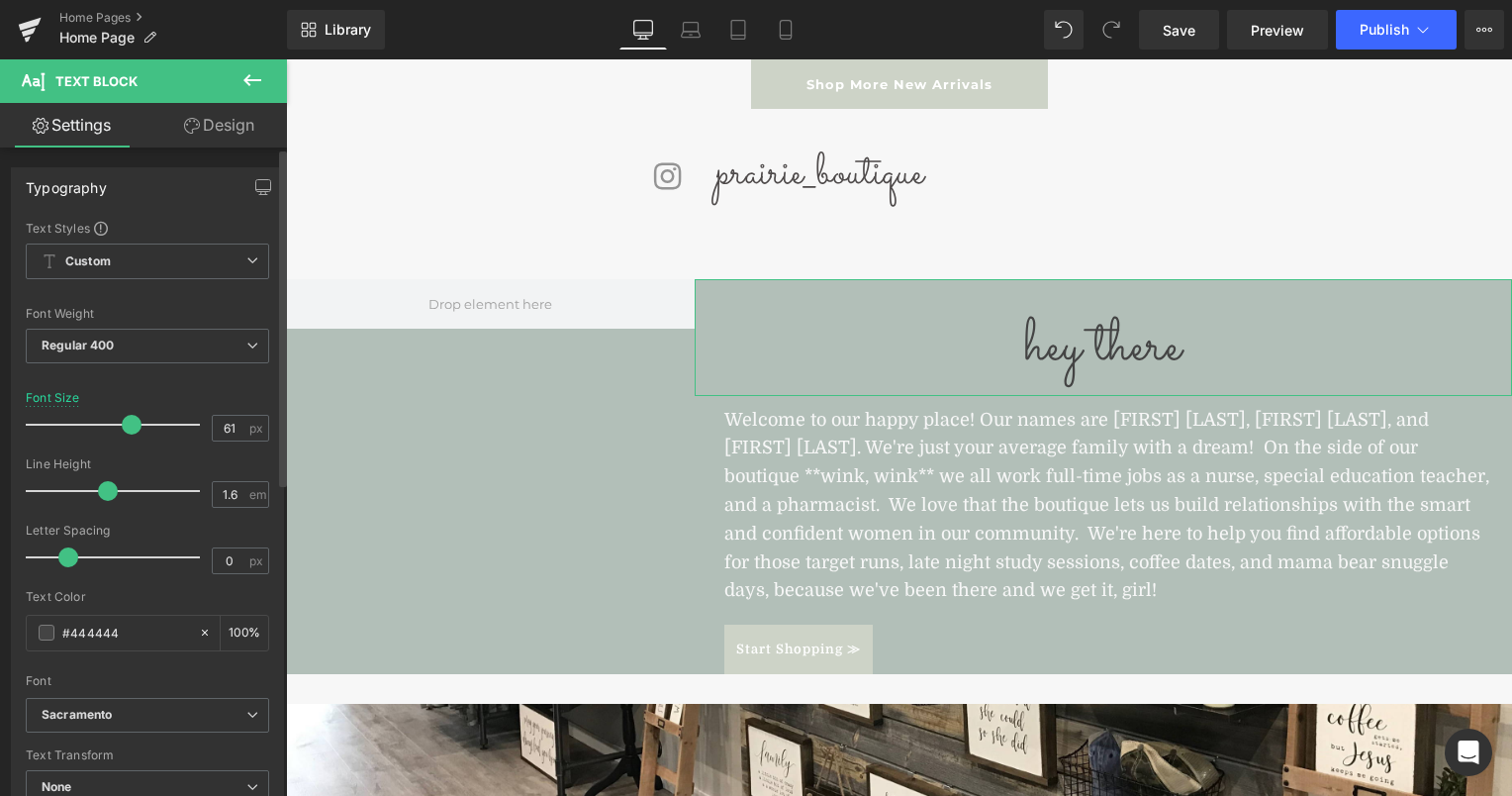 click on "Font" at bounding box center (147, 681) 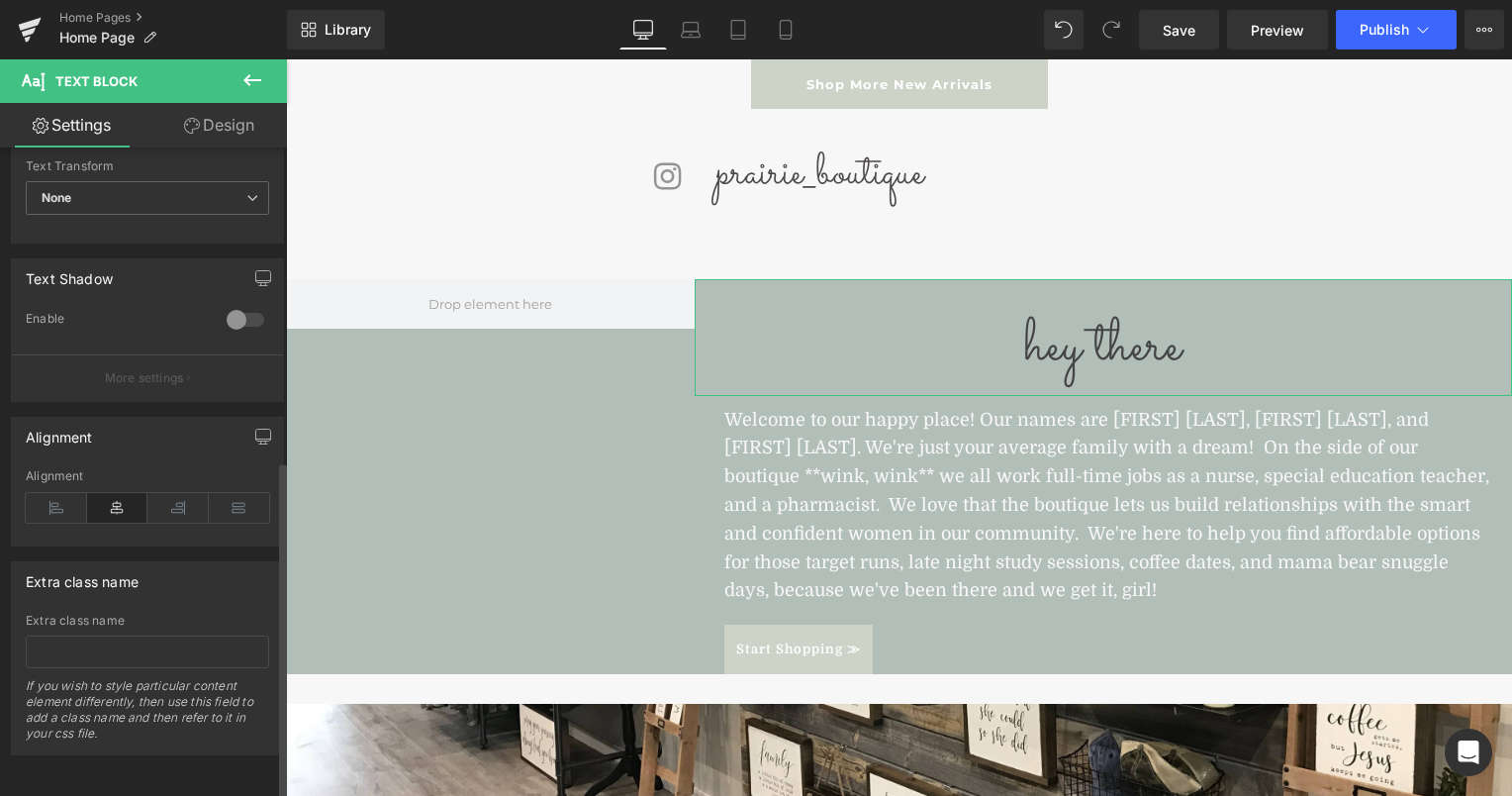 scroll, scrollTop: 0, scrollLeft: 0, axis: both 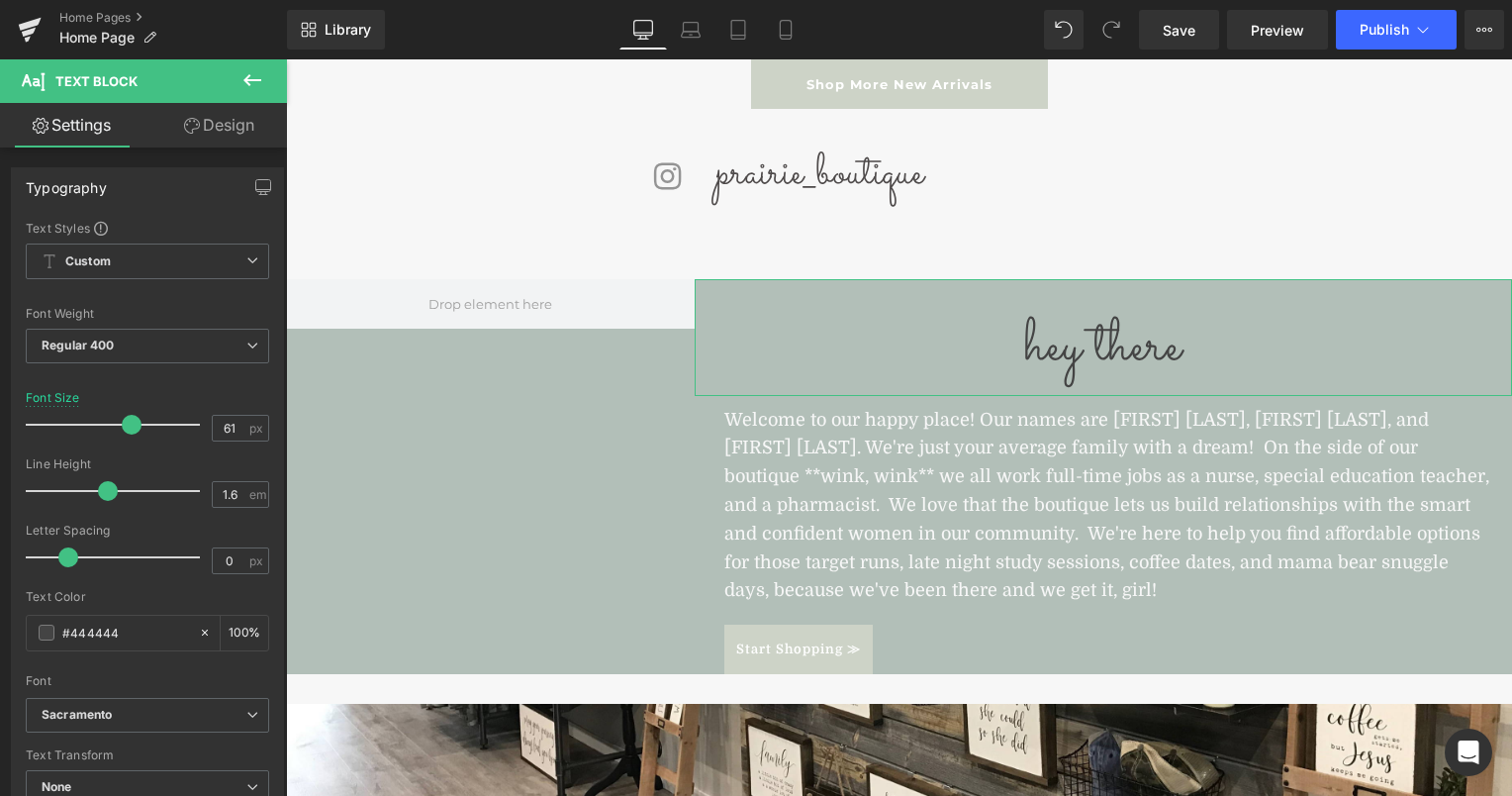 click on "Design" at bounding box center (219, 125) 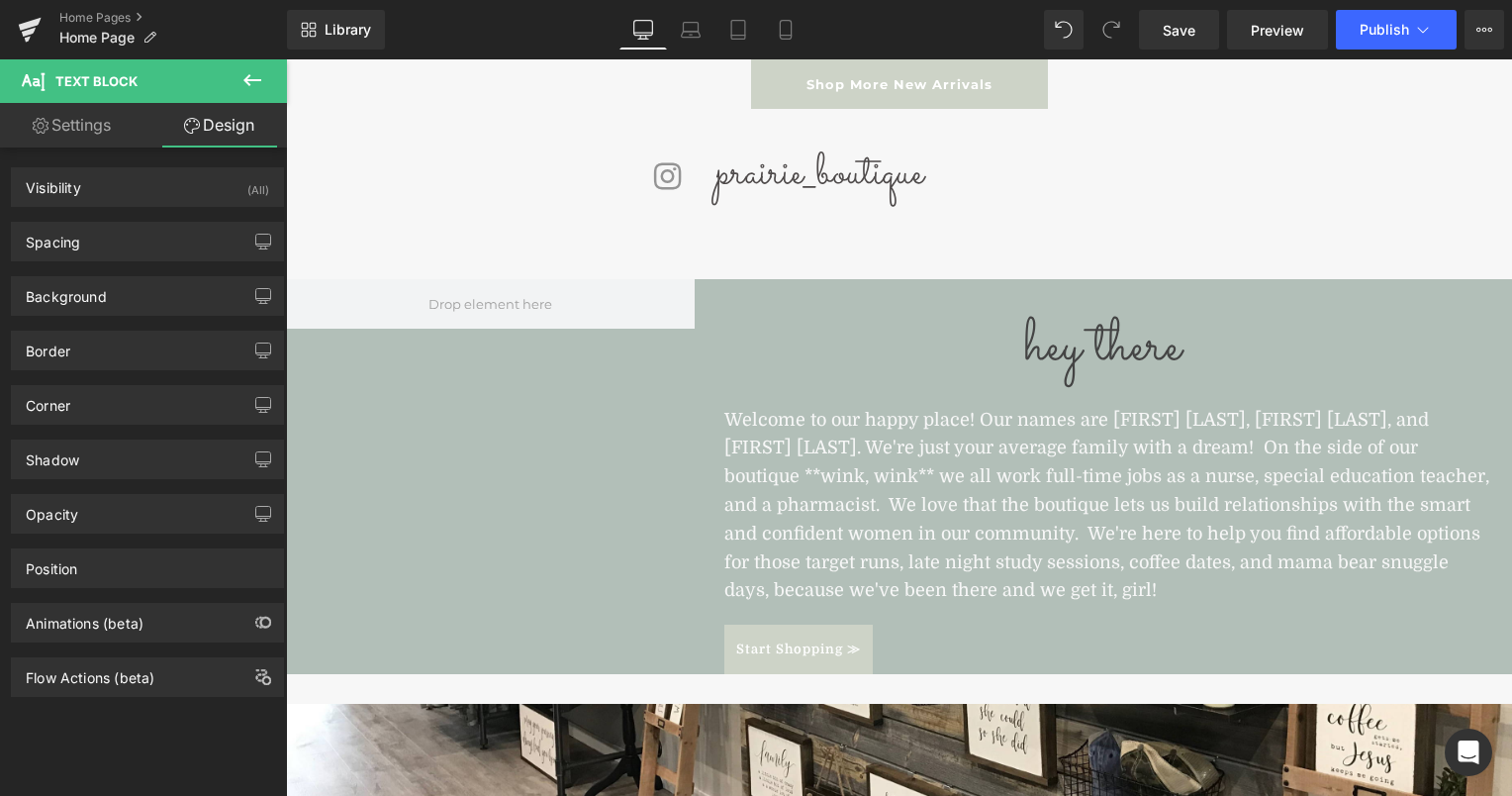 click on "Text Block" at bounding box center (96, 81) 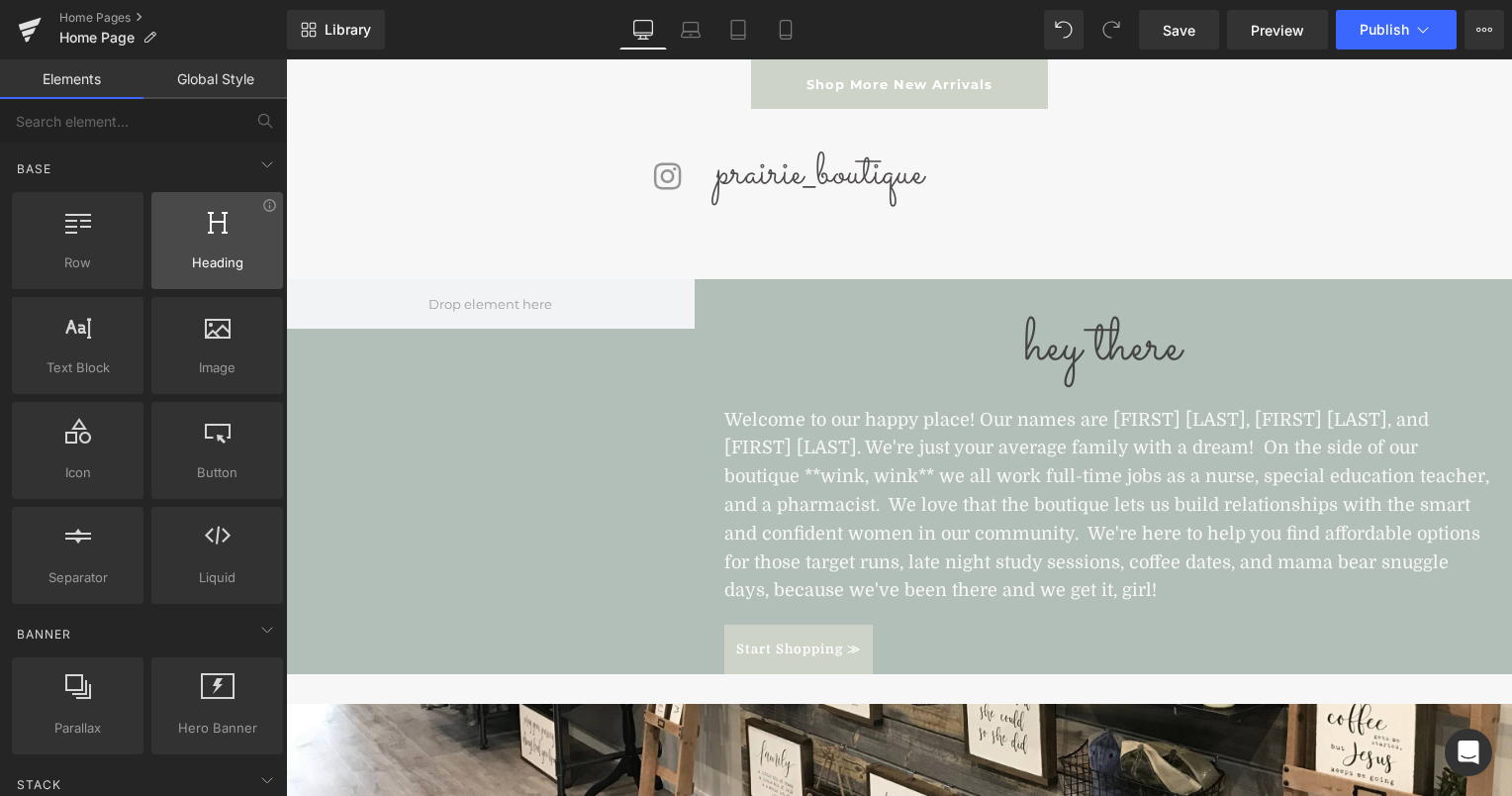click at bounding box center (217, 230) 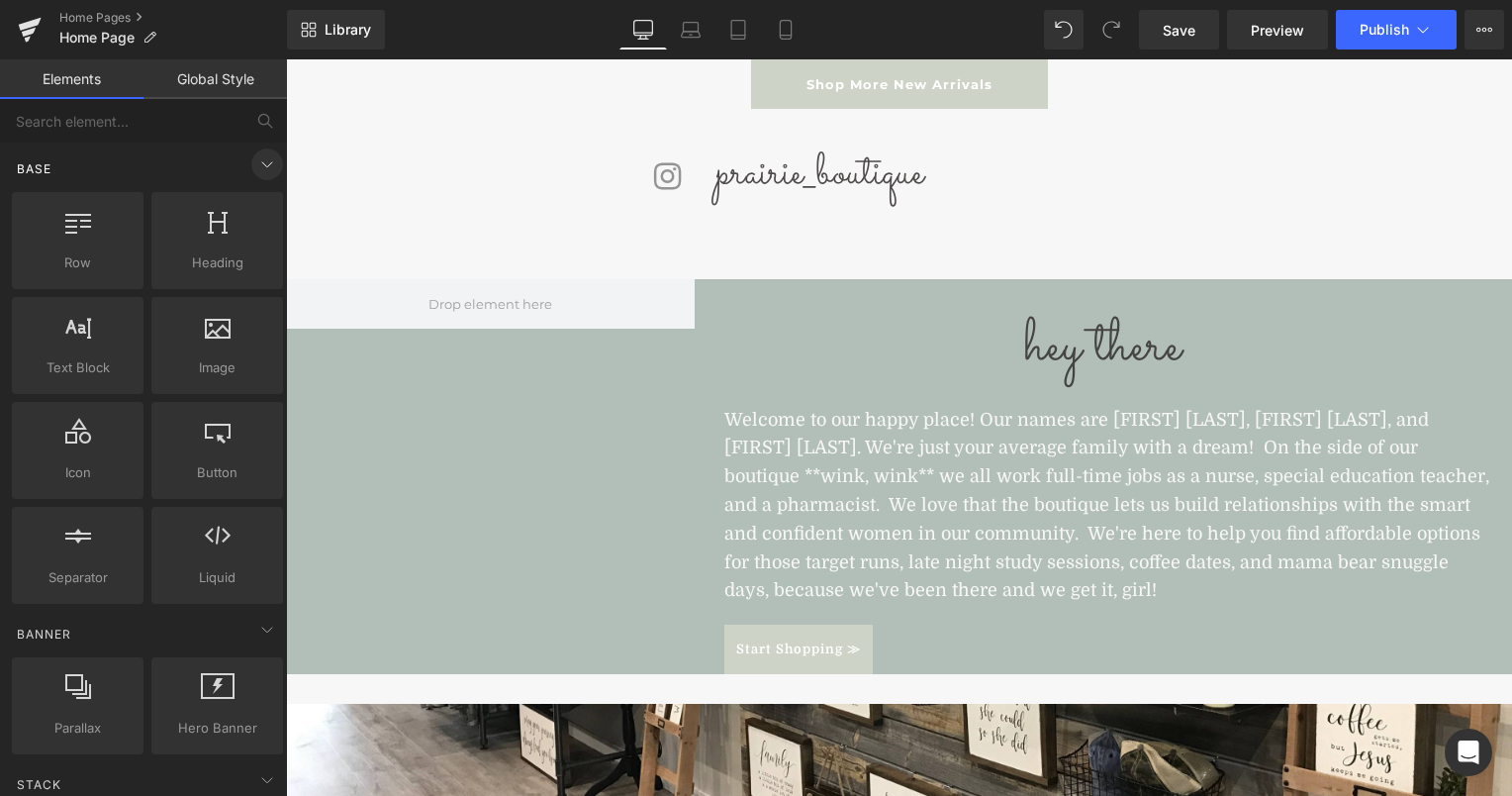 click 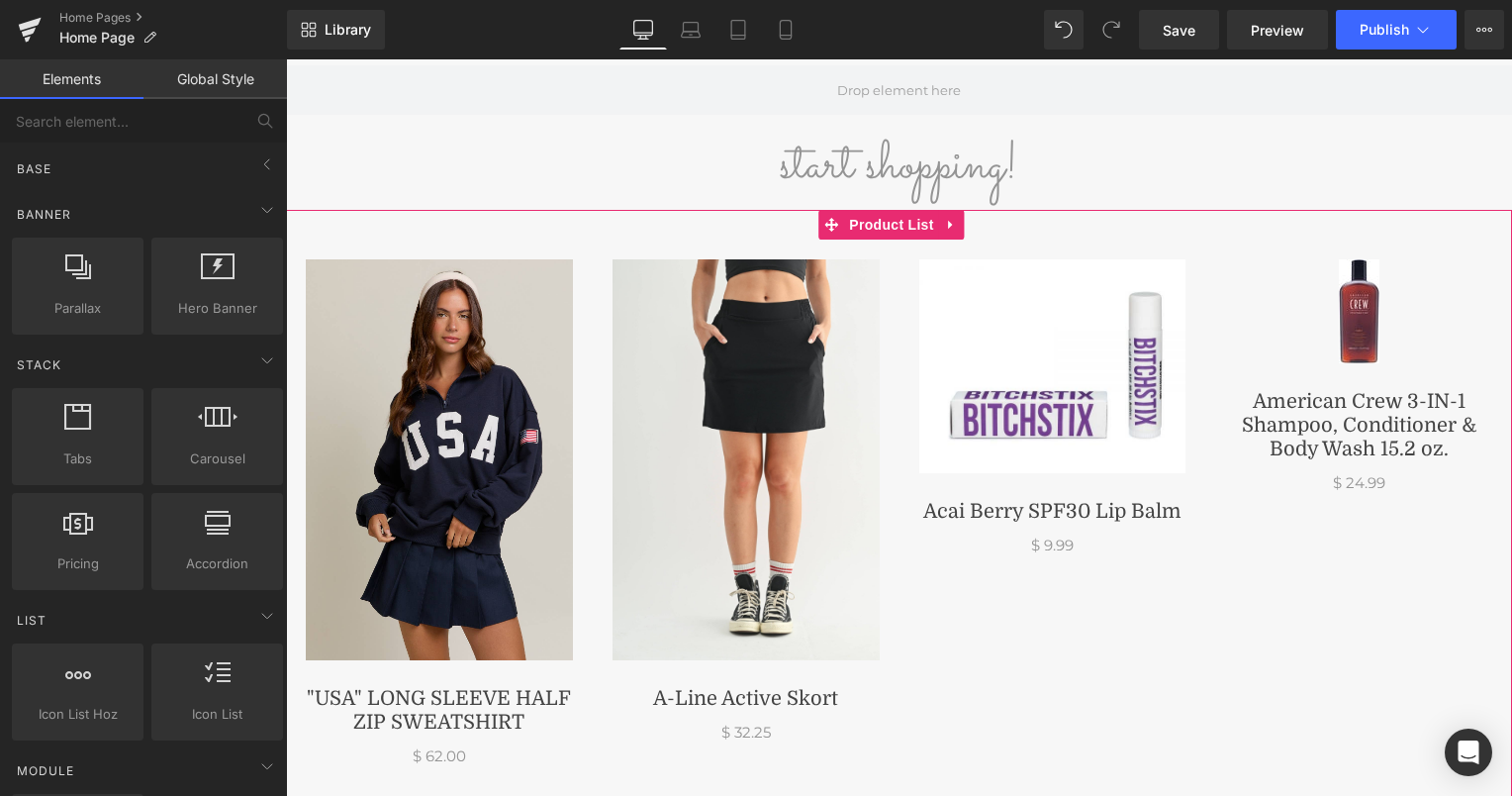 scroll, scrollTop: 0, scrollLeft: 0, axis: both 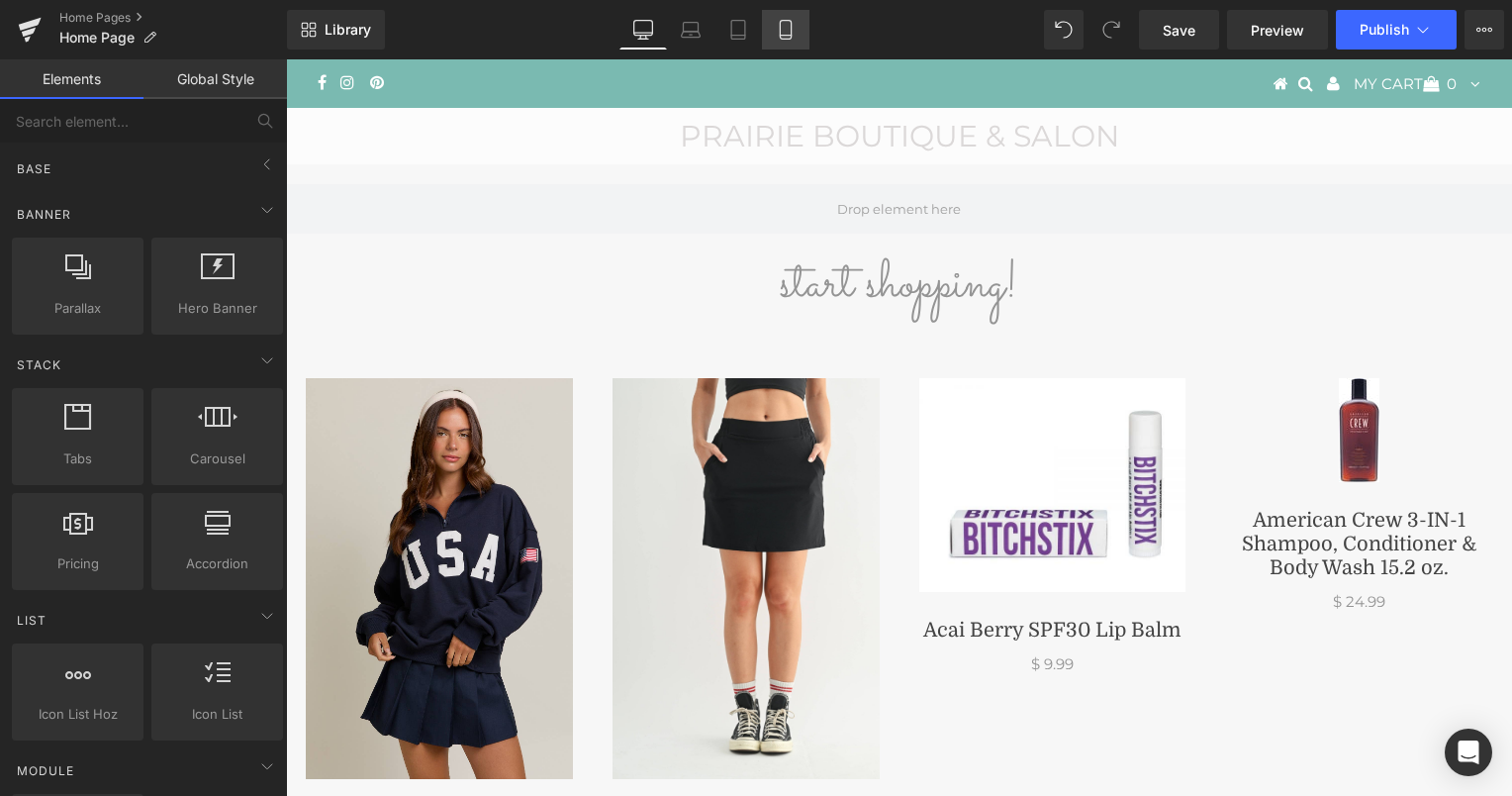 click 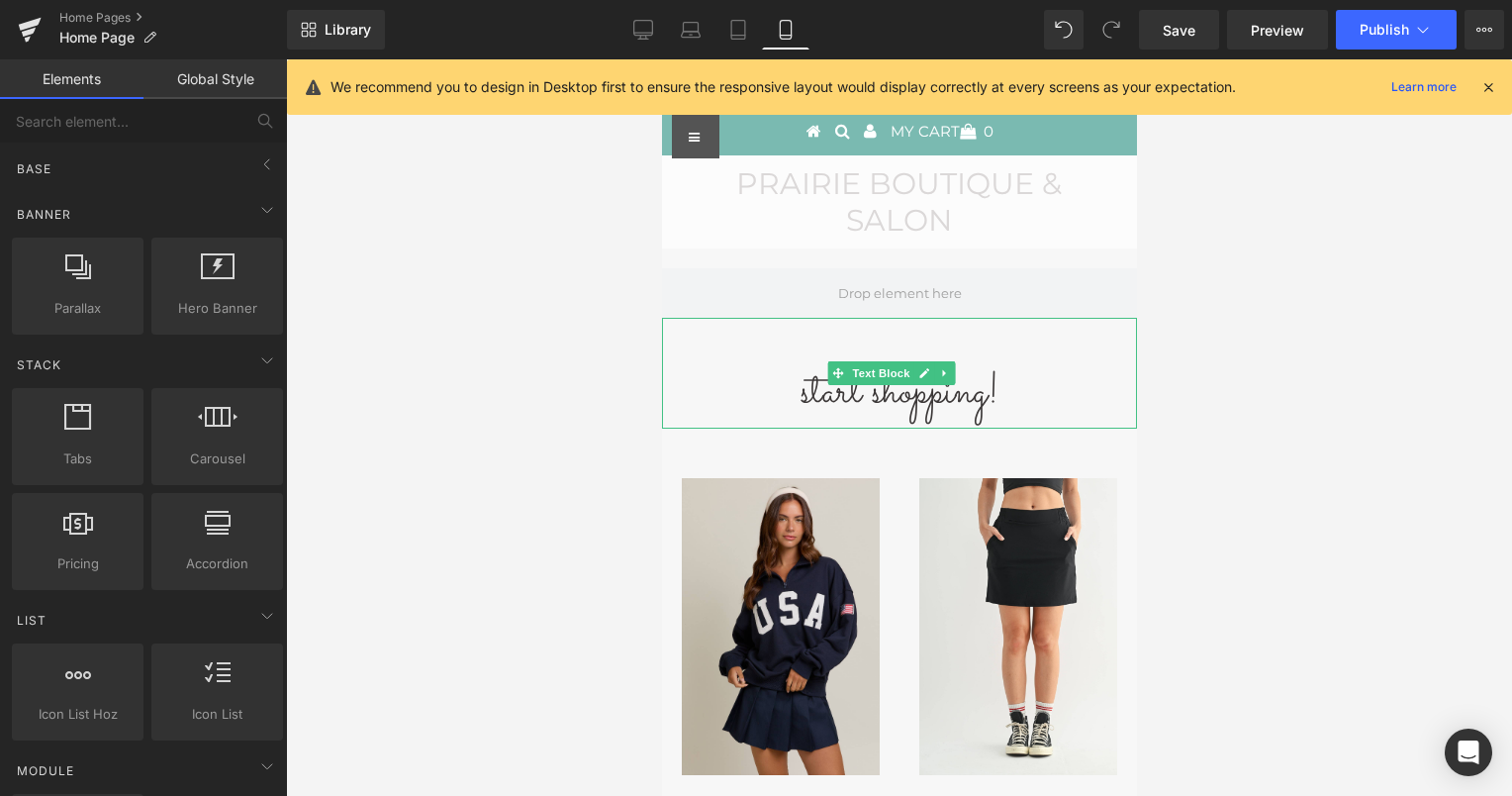 click on "start shopping!" at bounding box center [898, 393] 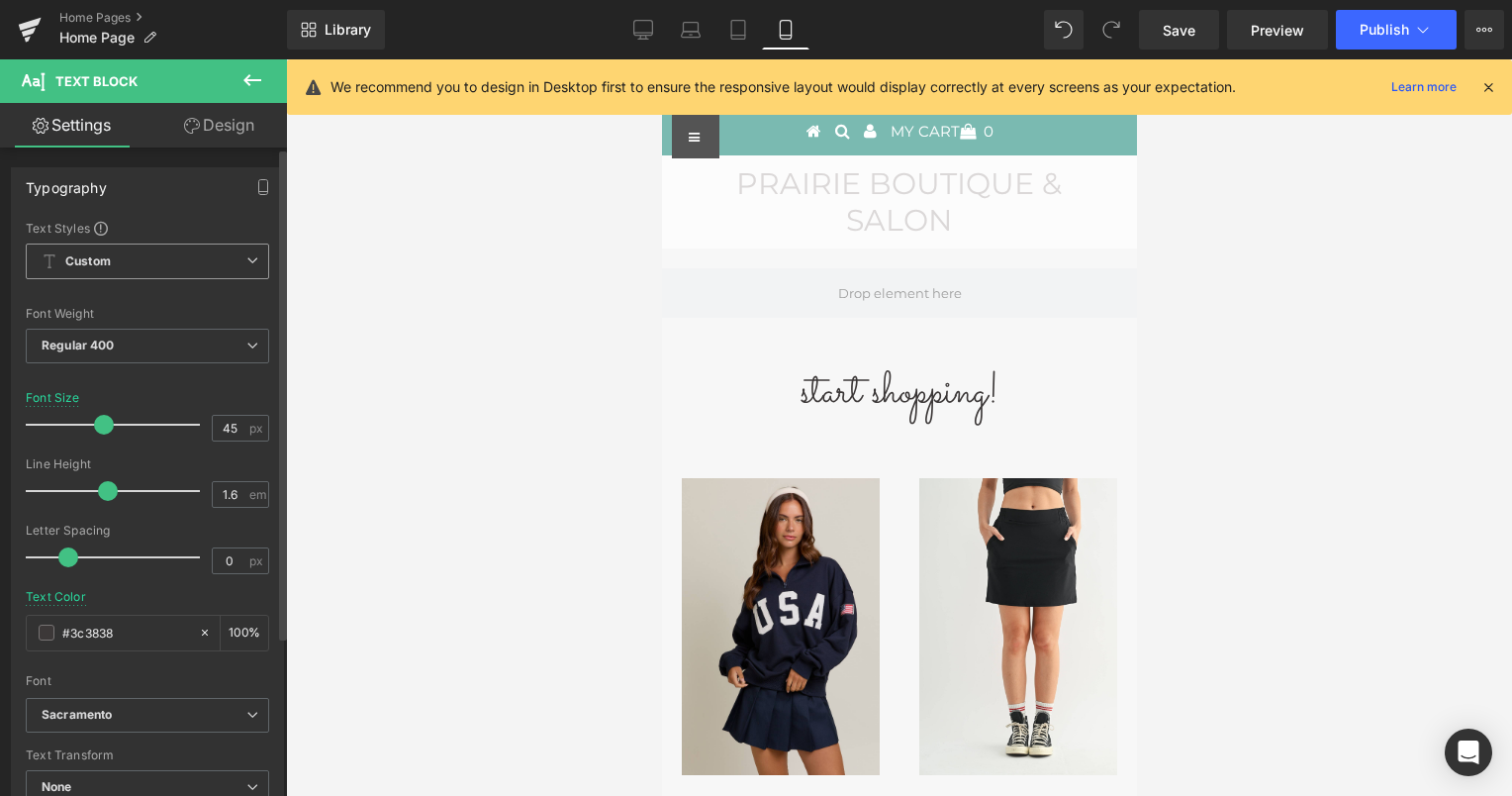 click on "Custom
Setup Global Style" at bounding box center (147, 261) 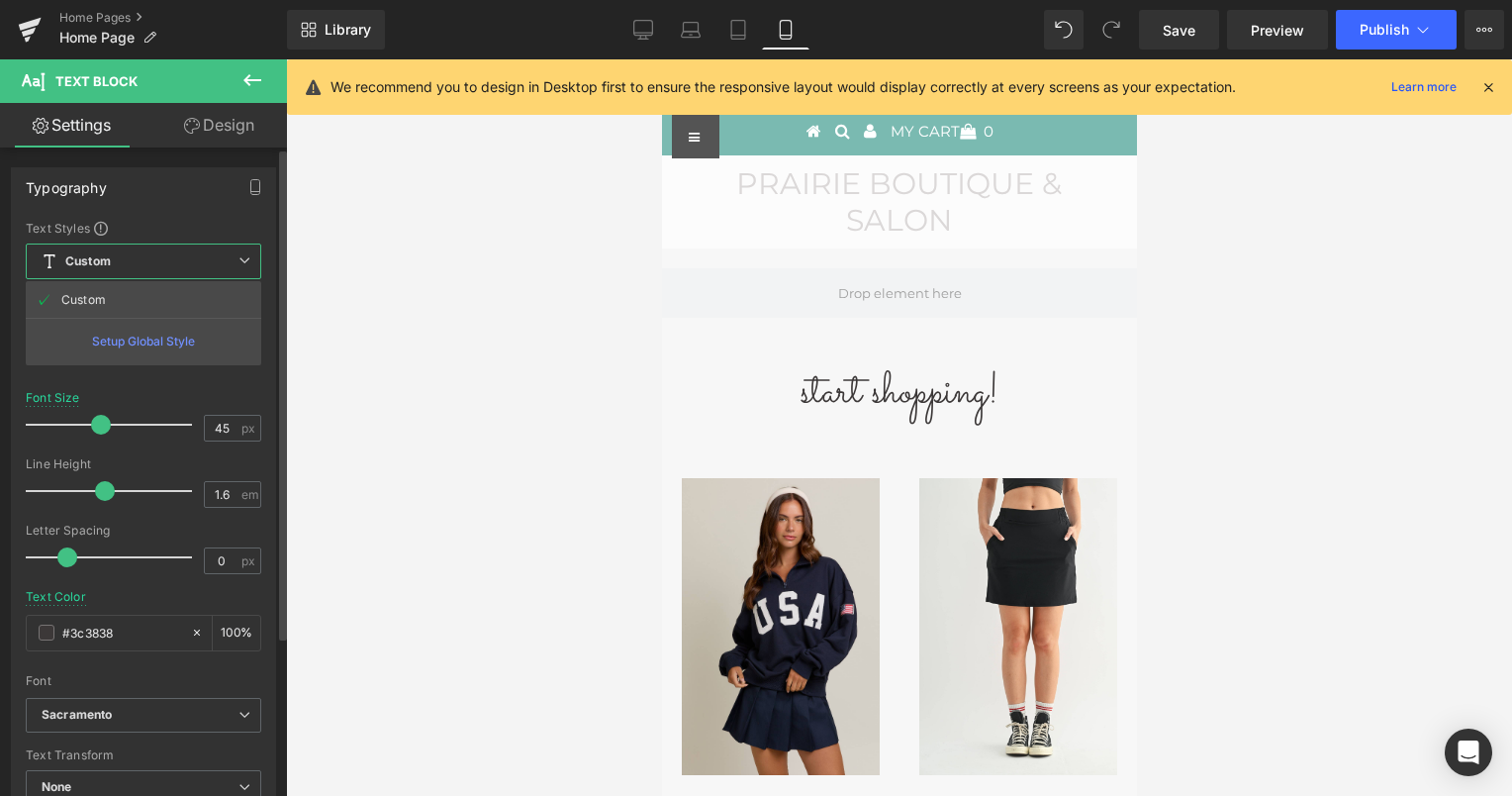click on "Setup Global Style" at bounding box center [143, 341] 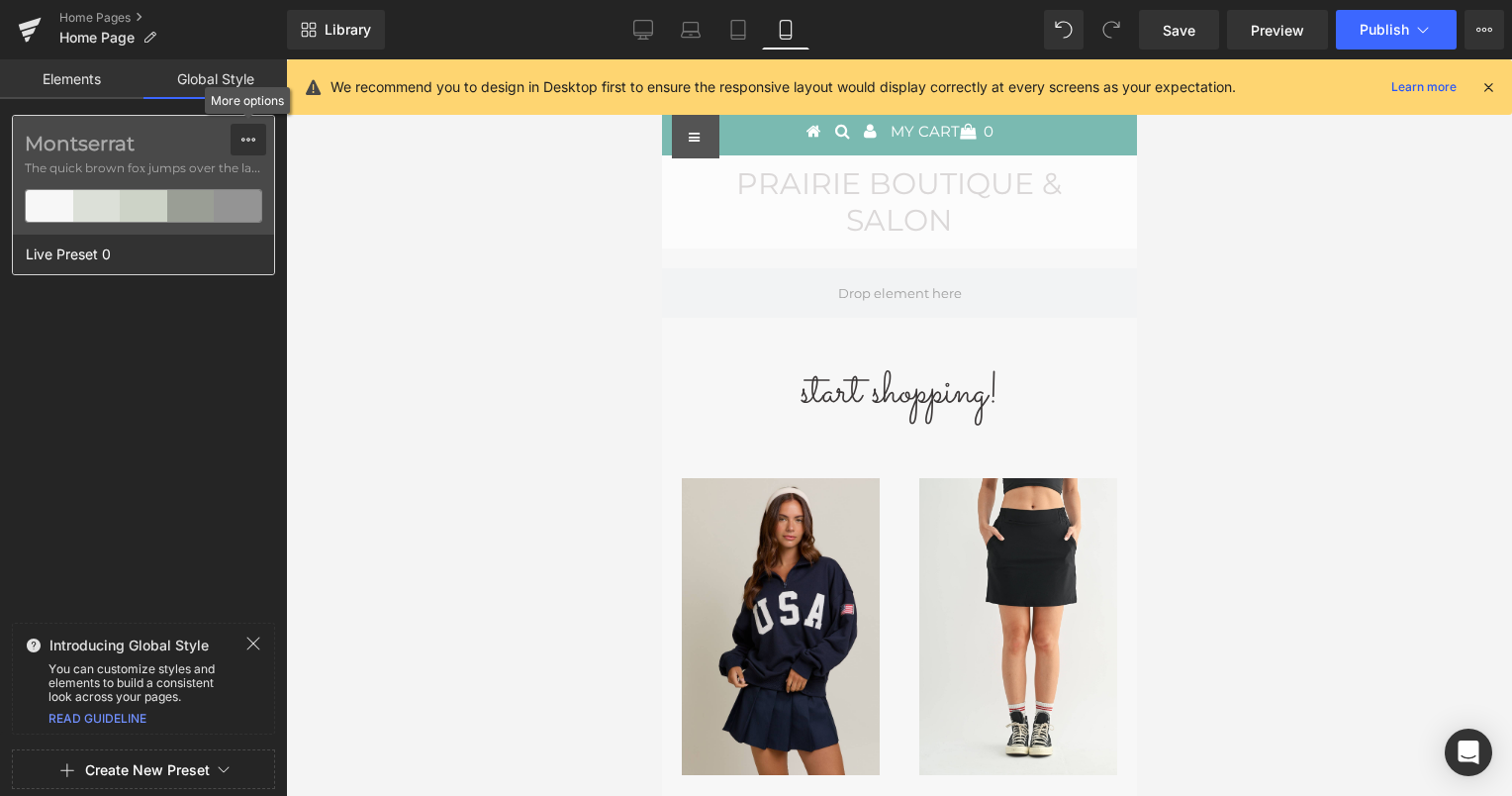 click 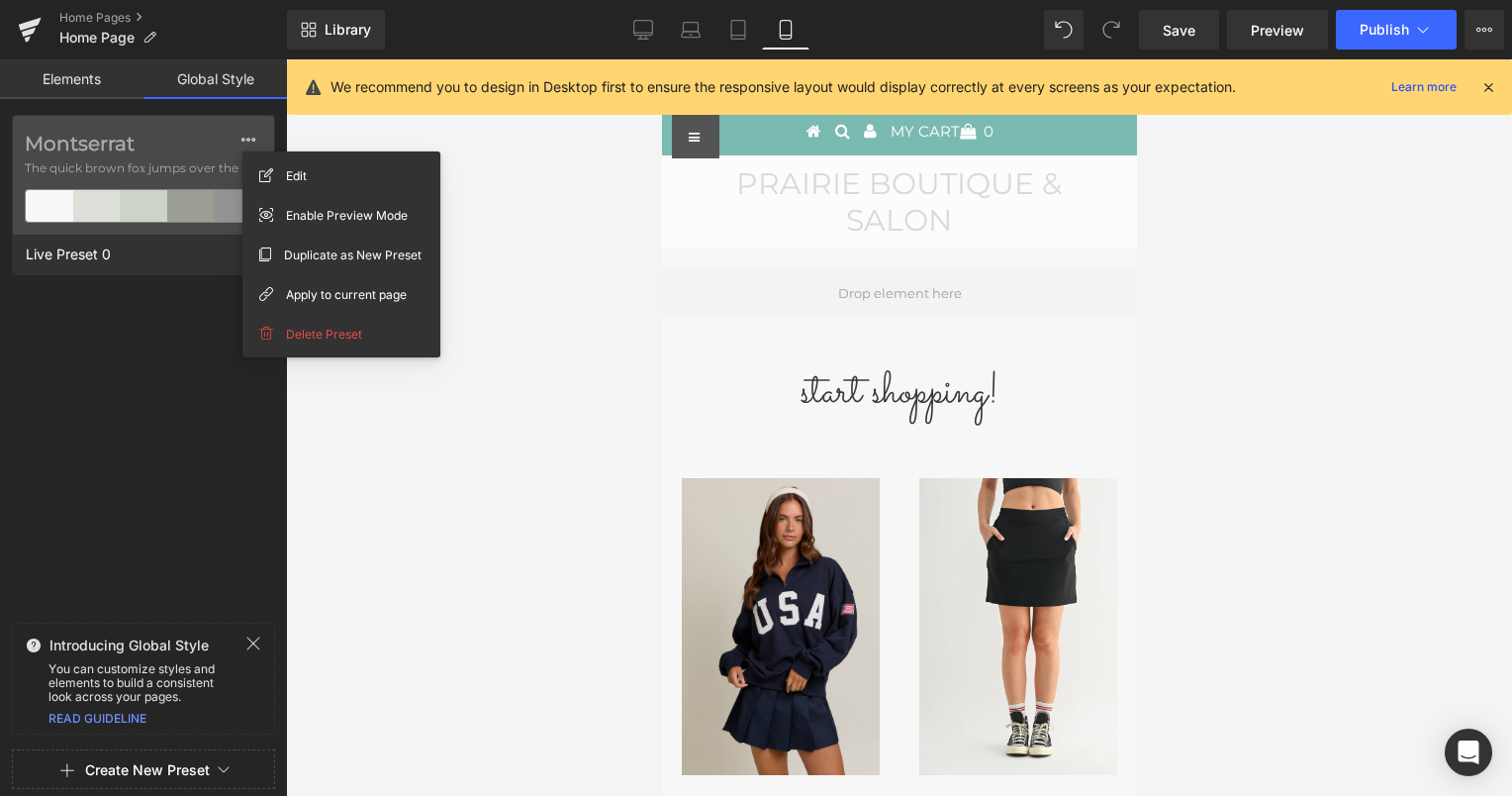 click 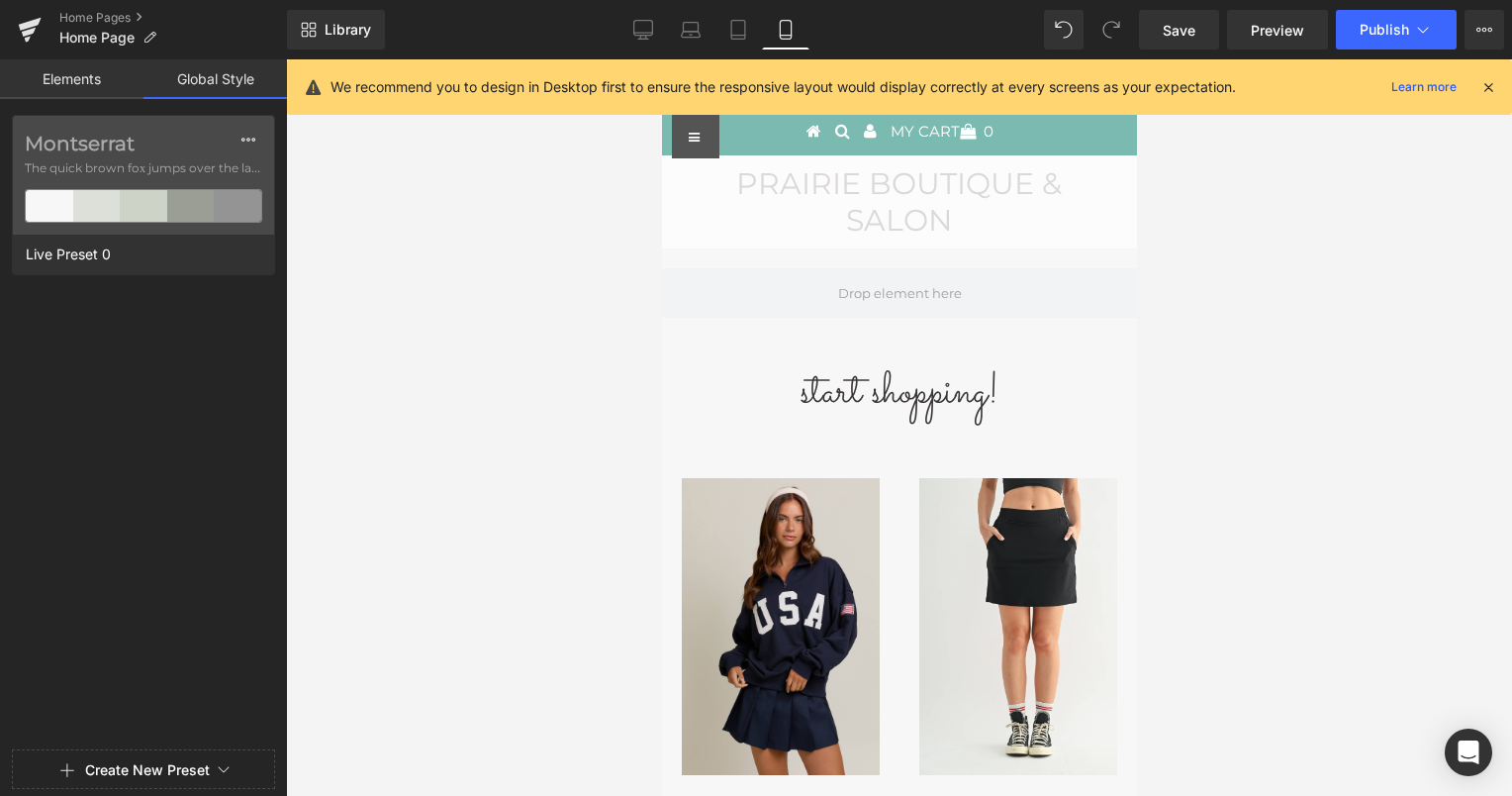 click on "Elements" at bounding box center [71, 79] 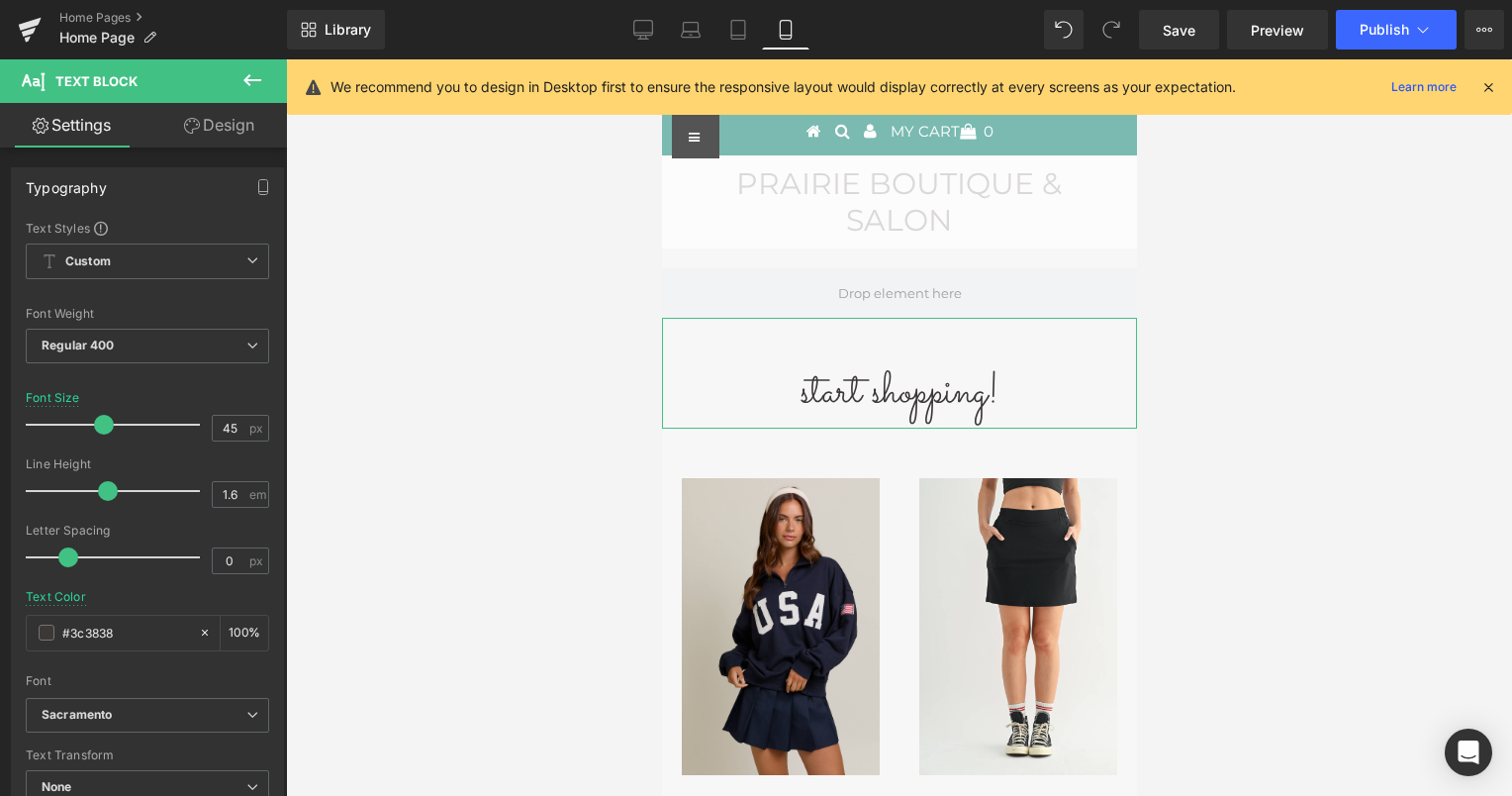 click on "Design" at bounding box center [219, 125] 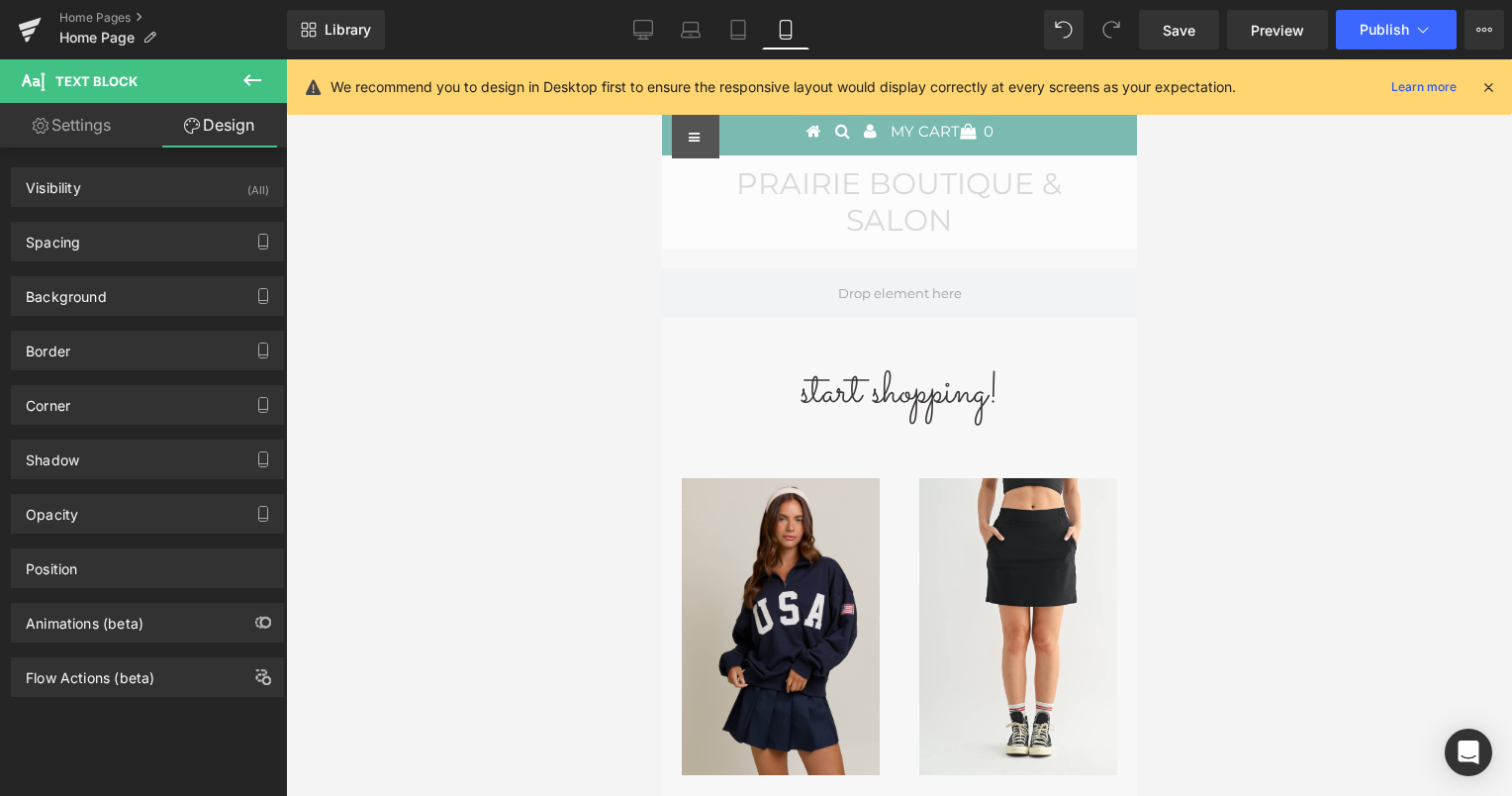 click 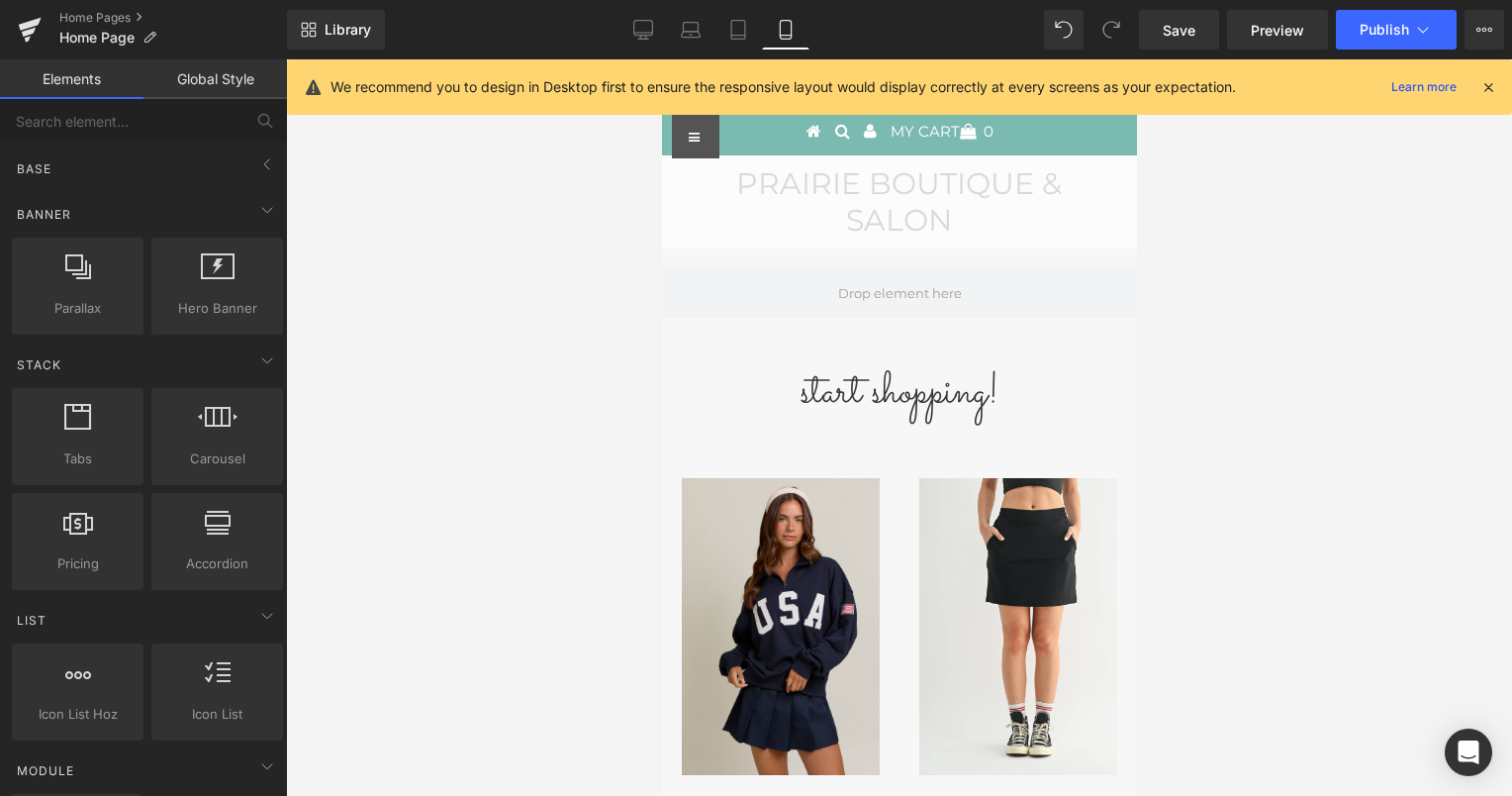click on "Global Style" at bounding box center (215, 79) 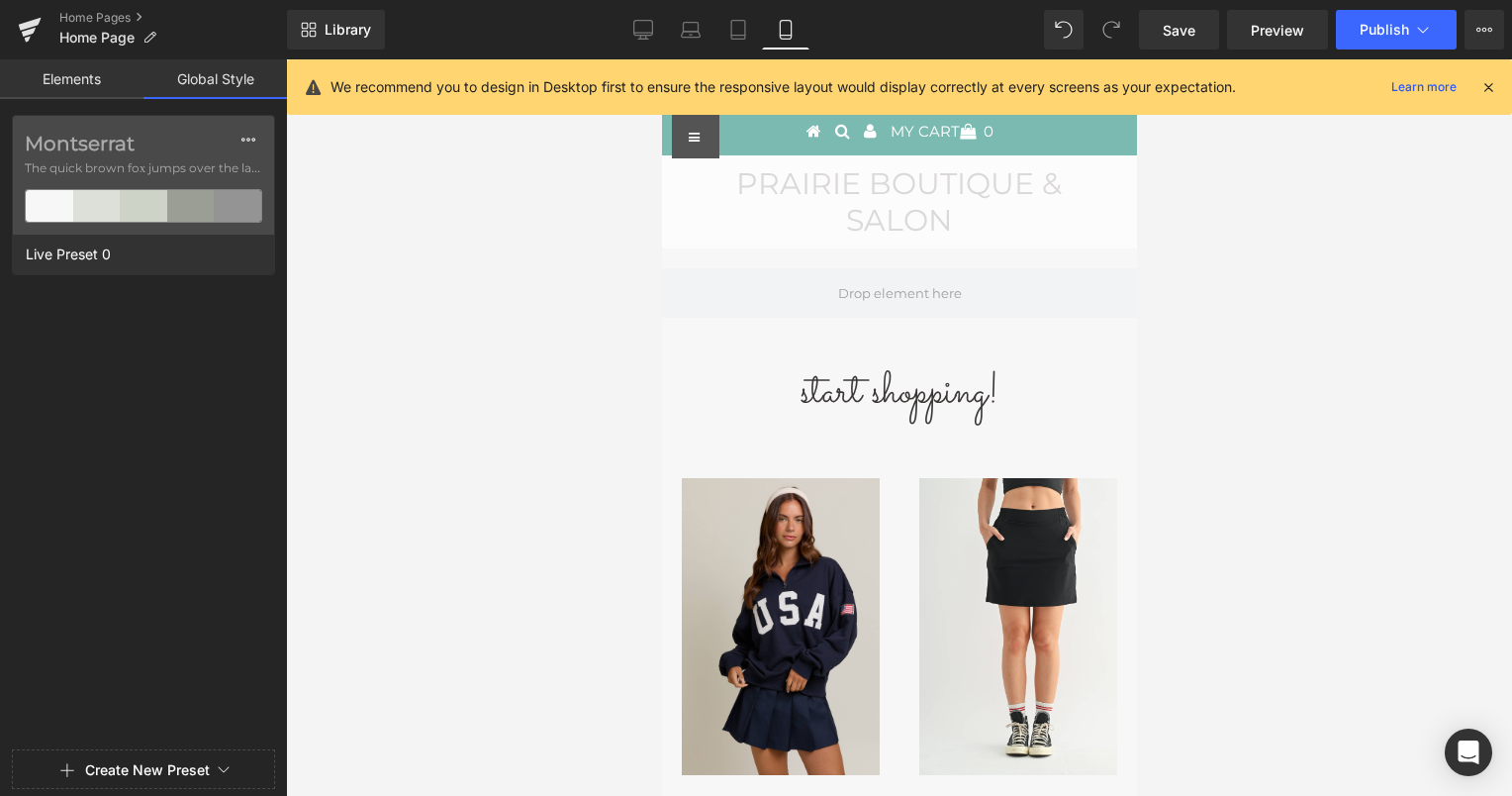 click on "Elements" at bounding box center (71, 79) 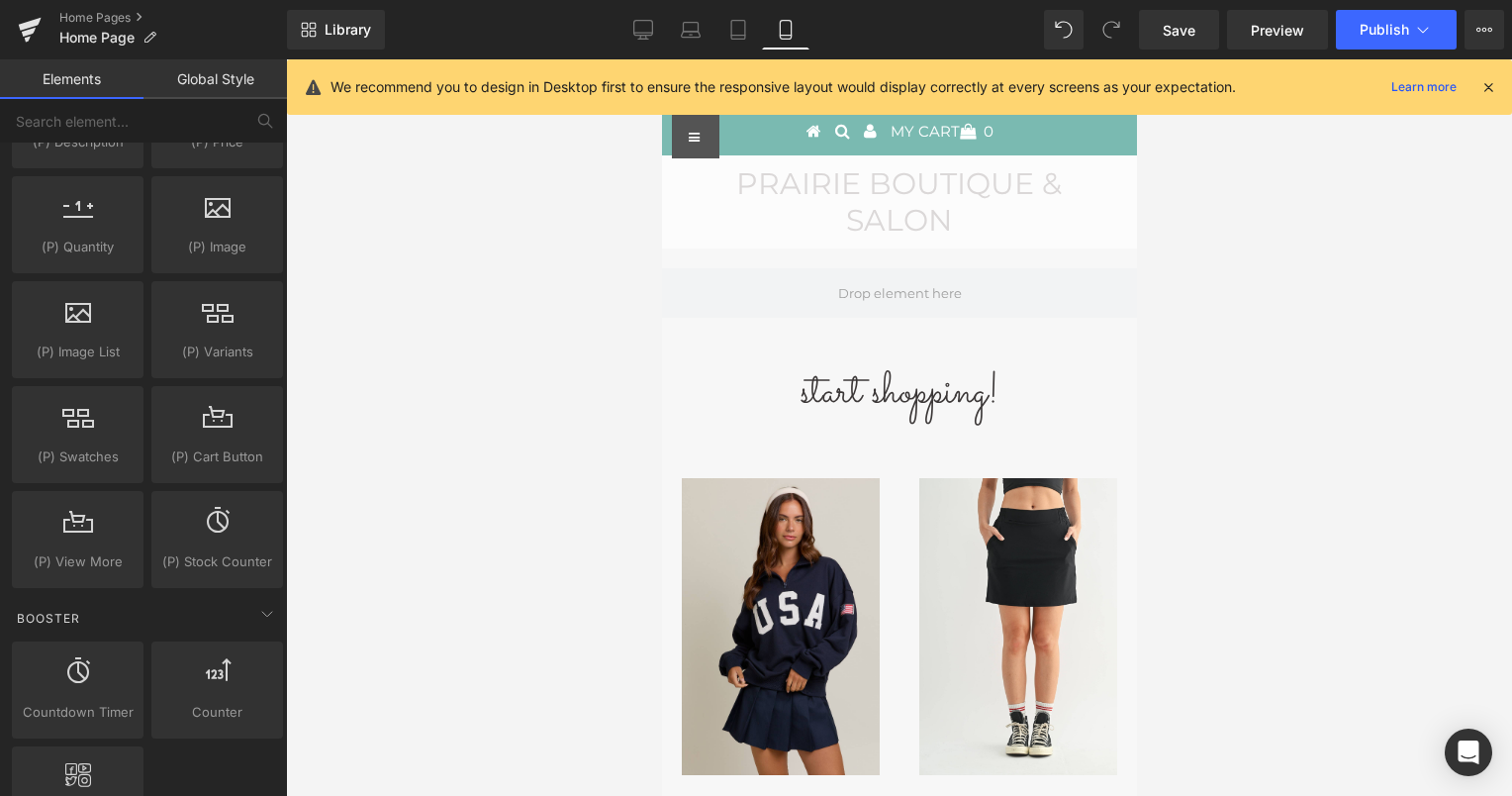 scroll, scrollTop: 1489, scrollLeft: 0, axis: vertical 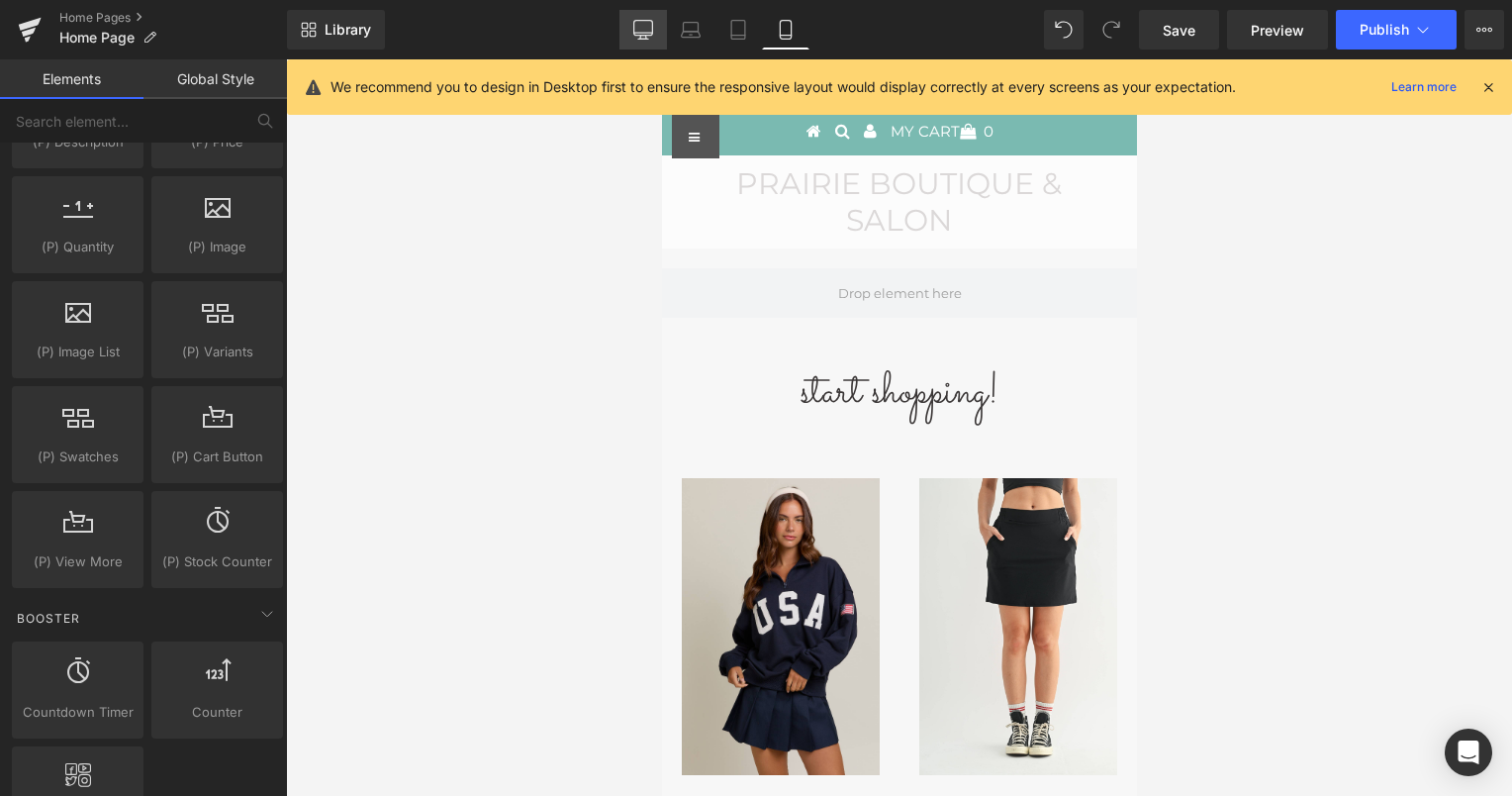 click 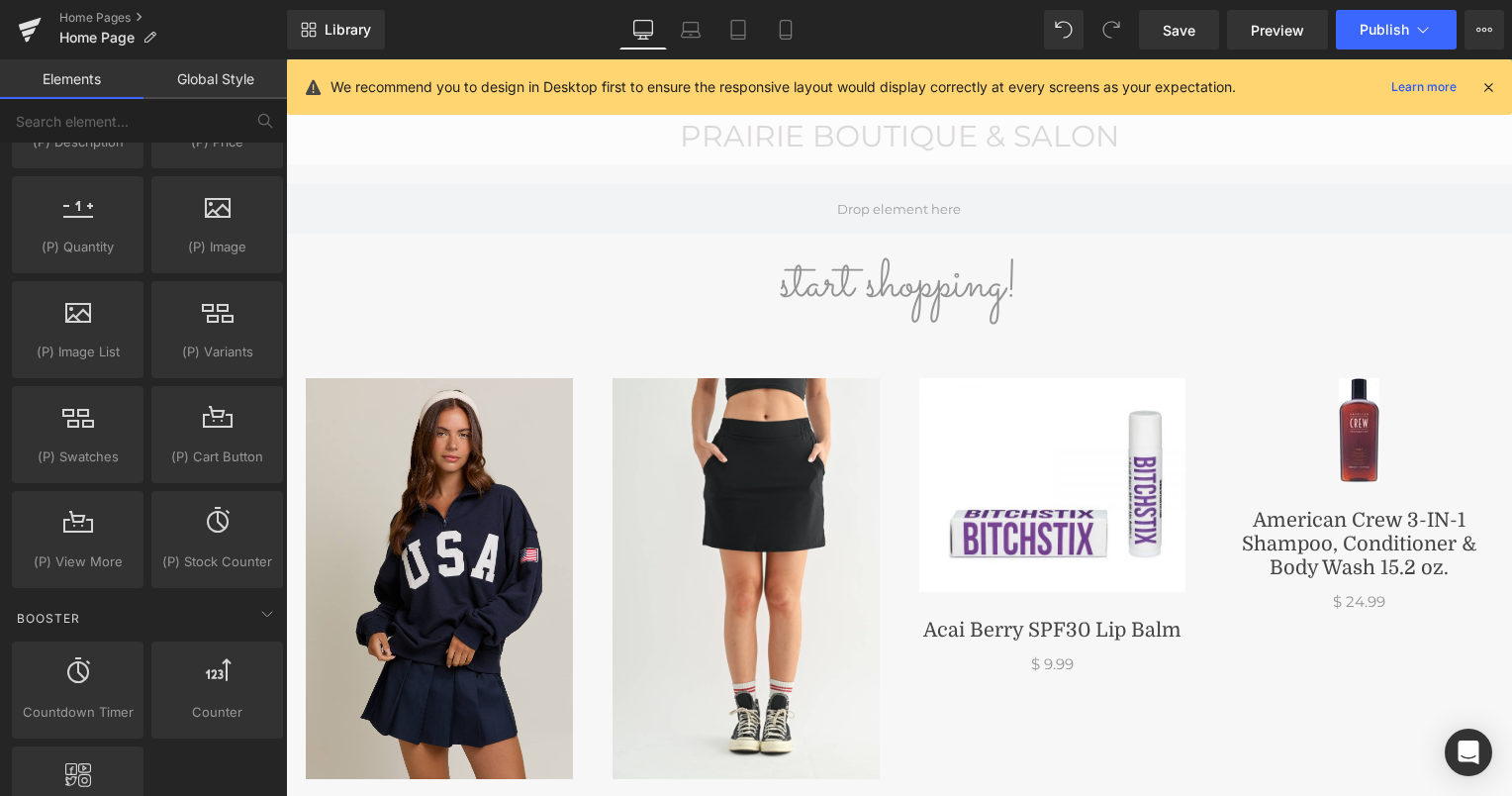 click at bounding box center (1488, 87) 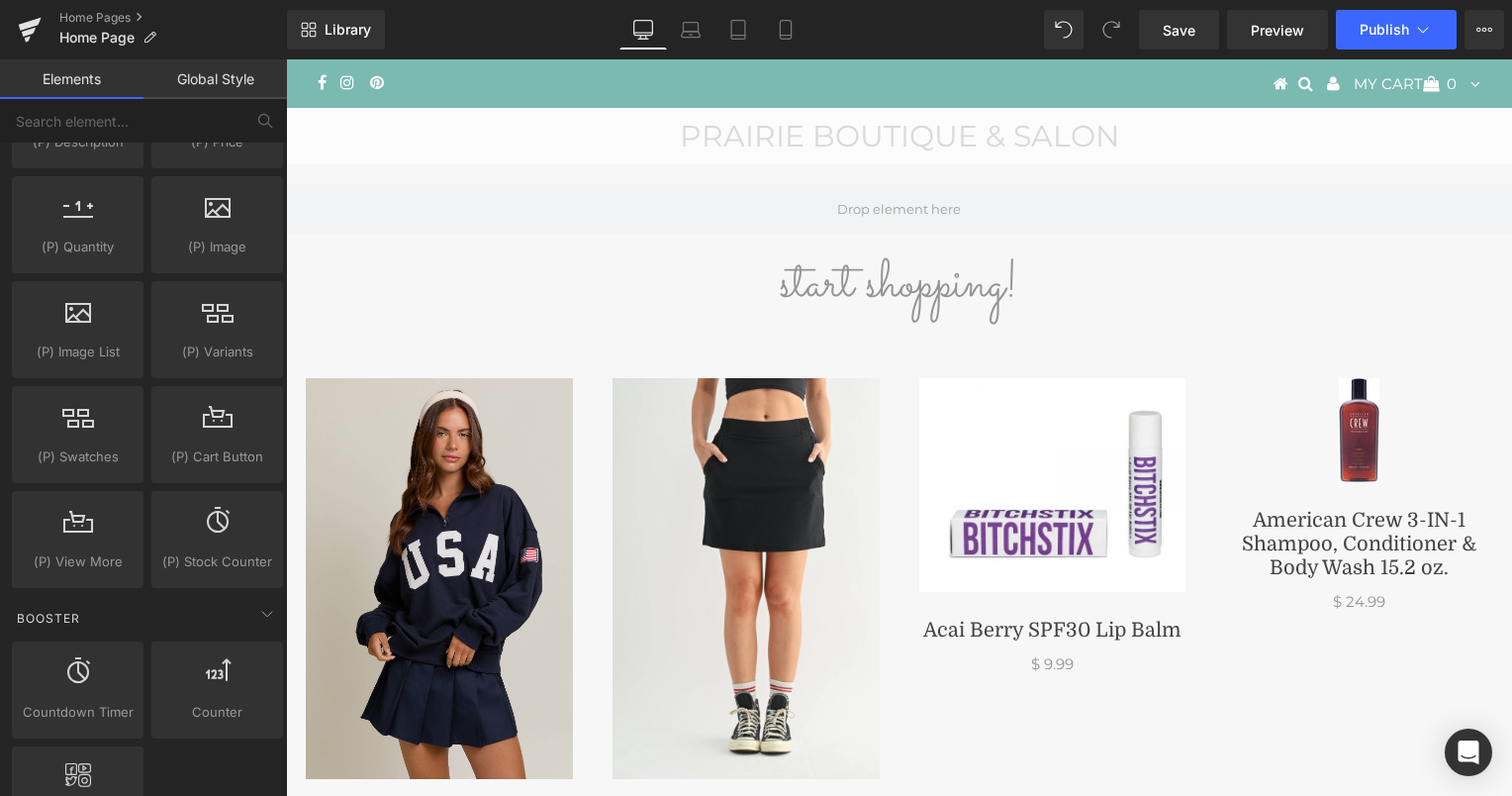 click at bounding box center (602, 83) 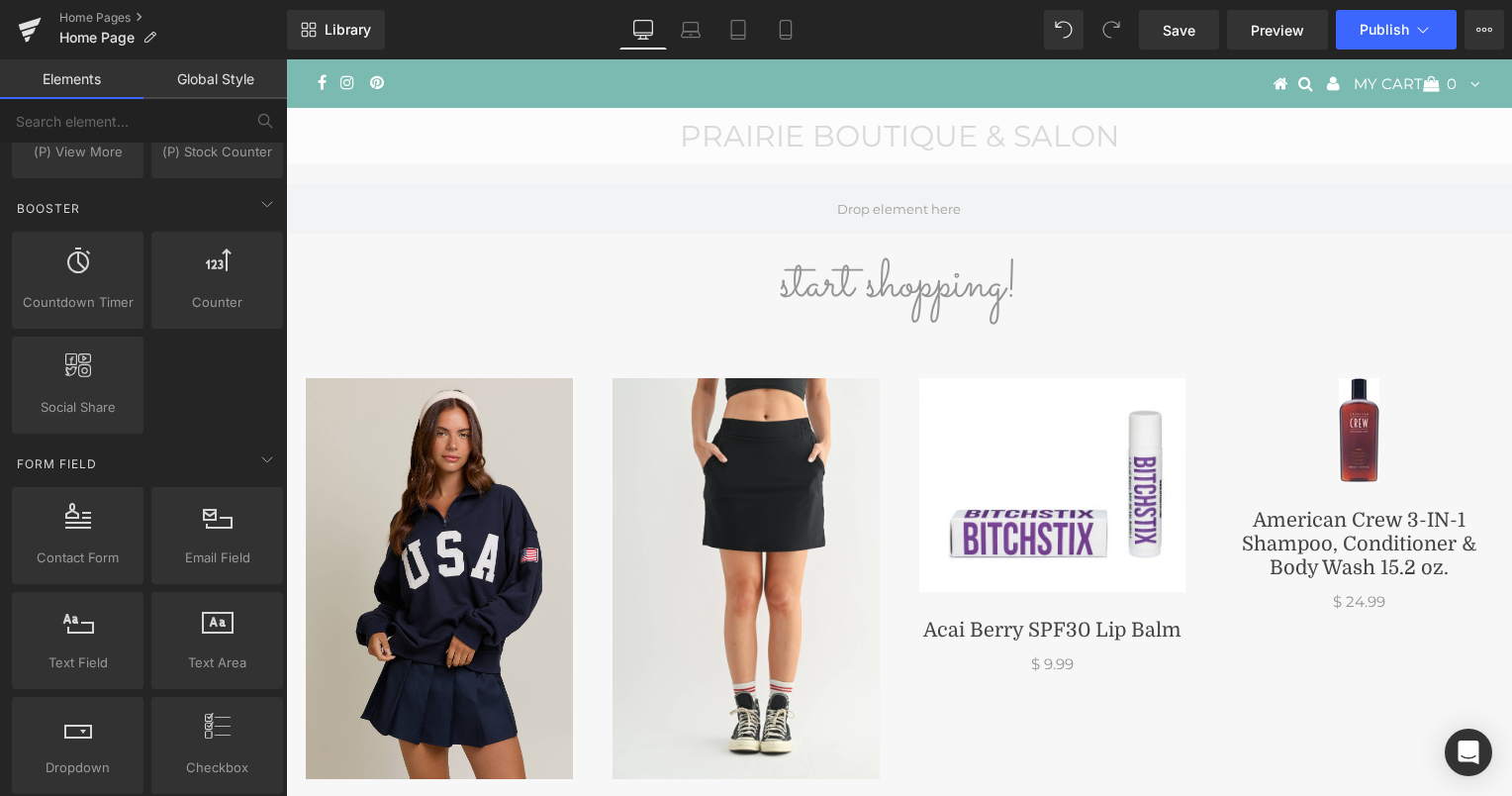 scroll, scrollTop: 1897, scrollLeft: 0, axis: vertical 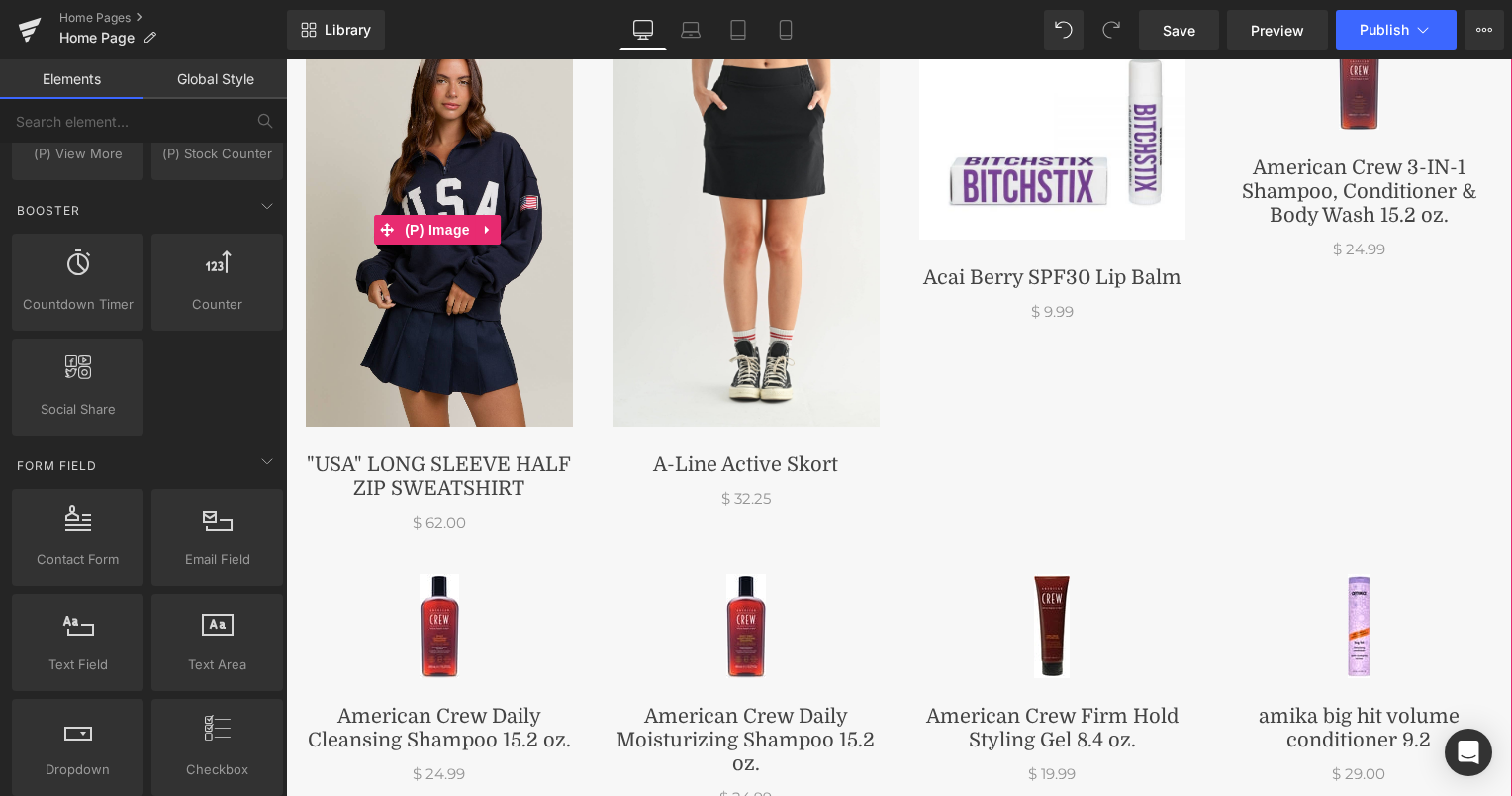 click at bounding box center (439, 226) 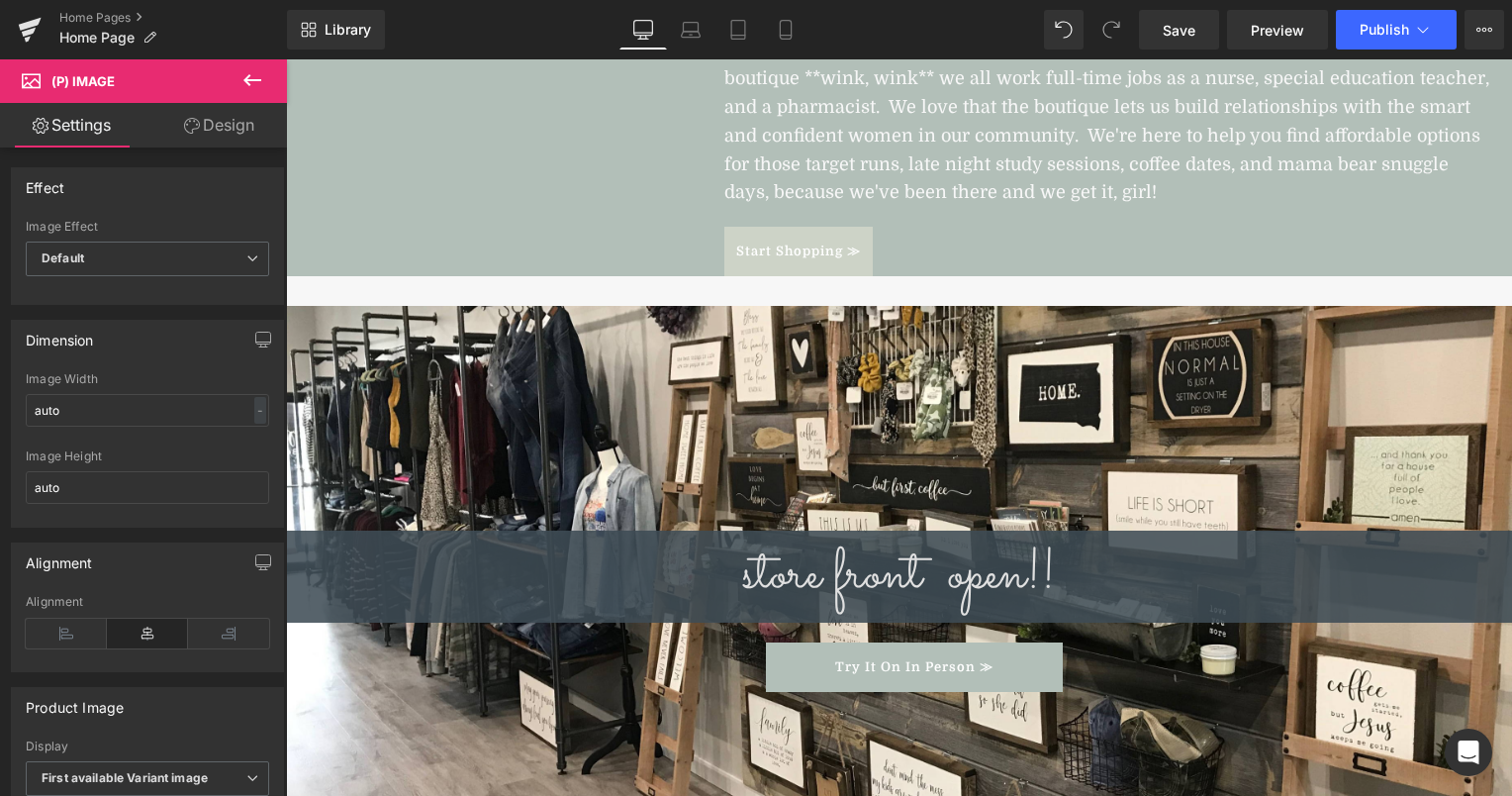 scroll, scrollTop: 3258, scrollLeft: 0, axis: vertical 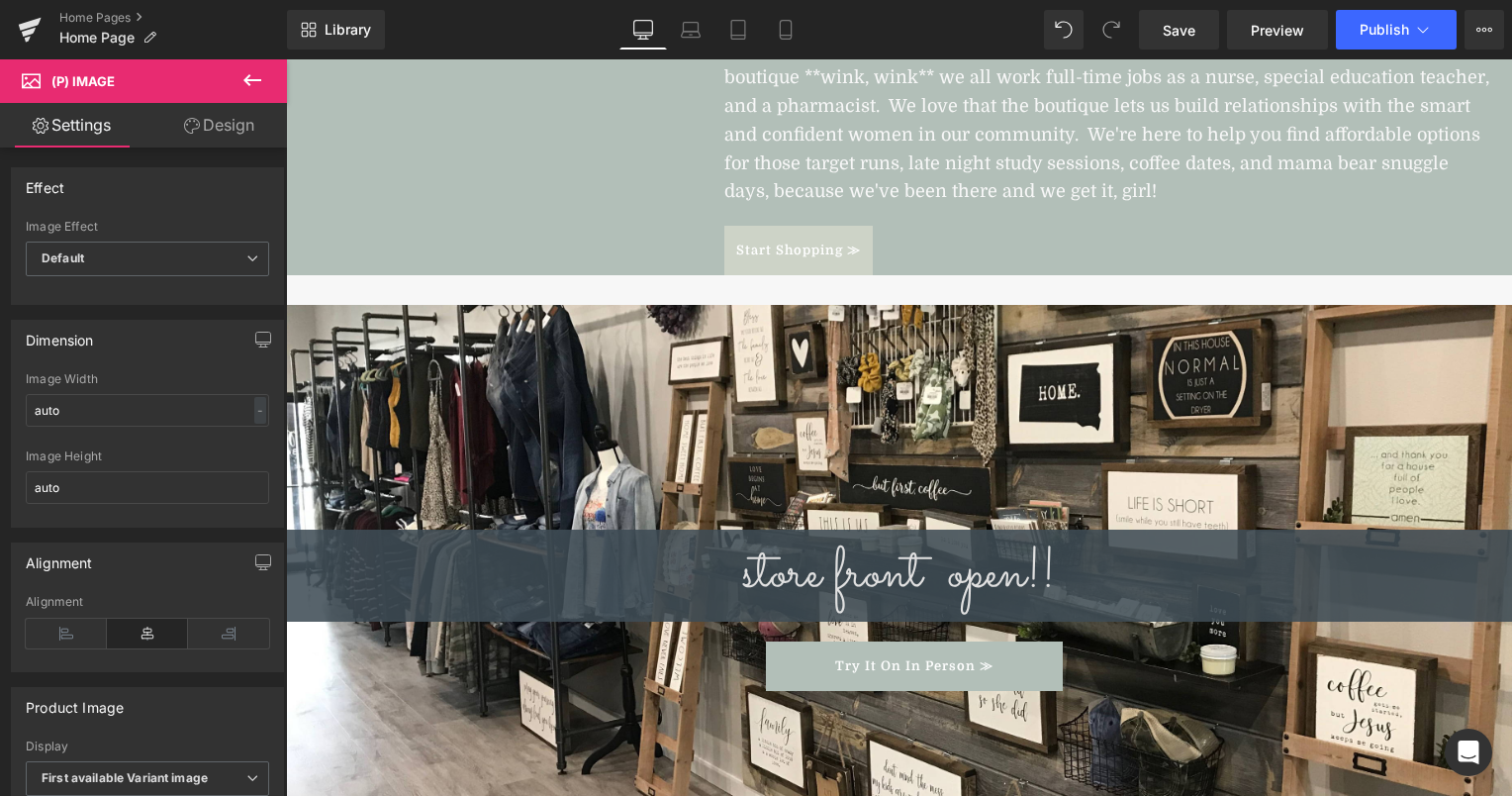 click on "(P) Image" at bounding box center [83, 81] 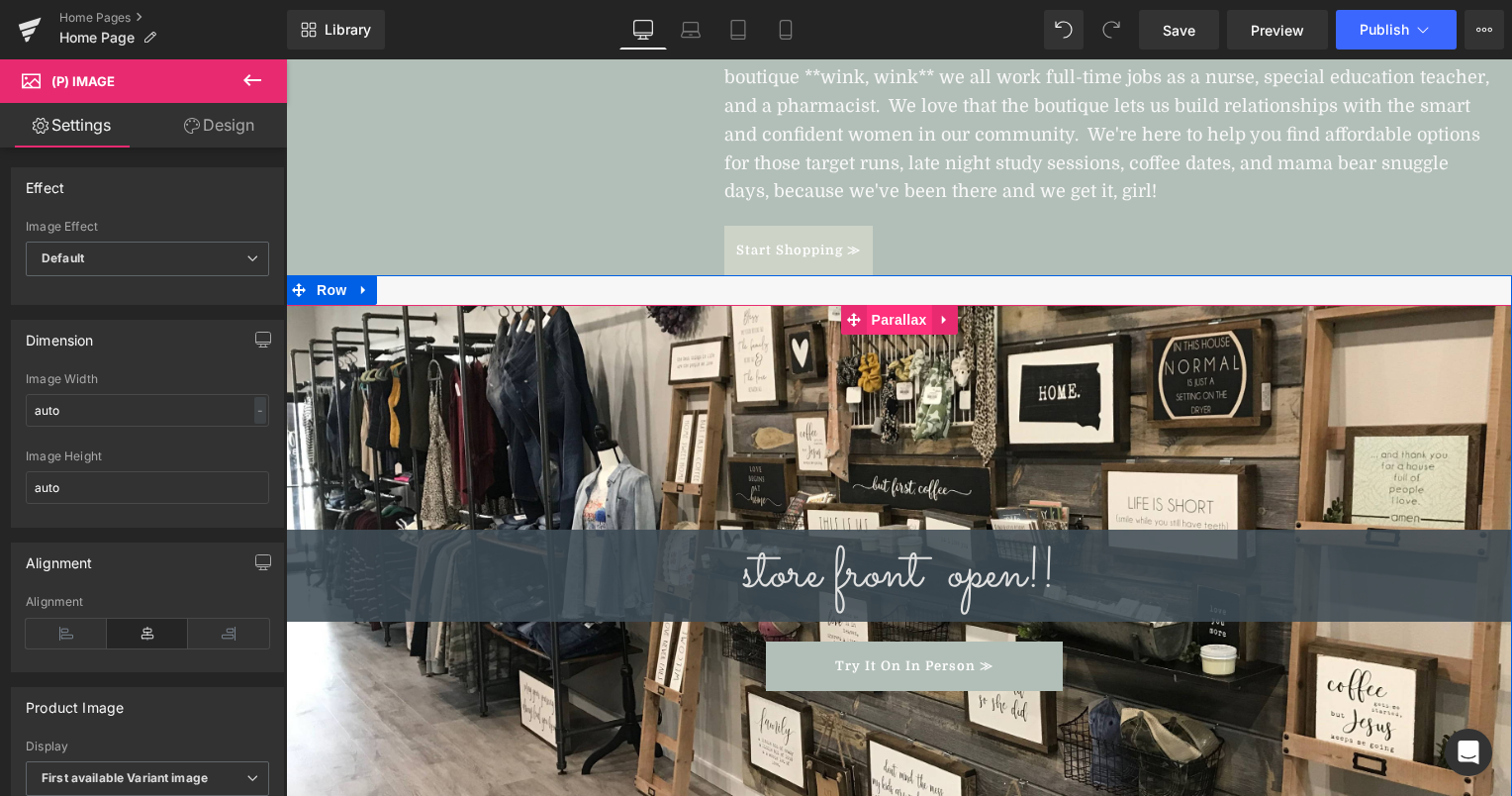 click on "Parallax" at bounding box center (899, 320) 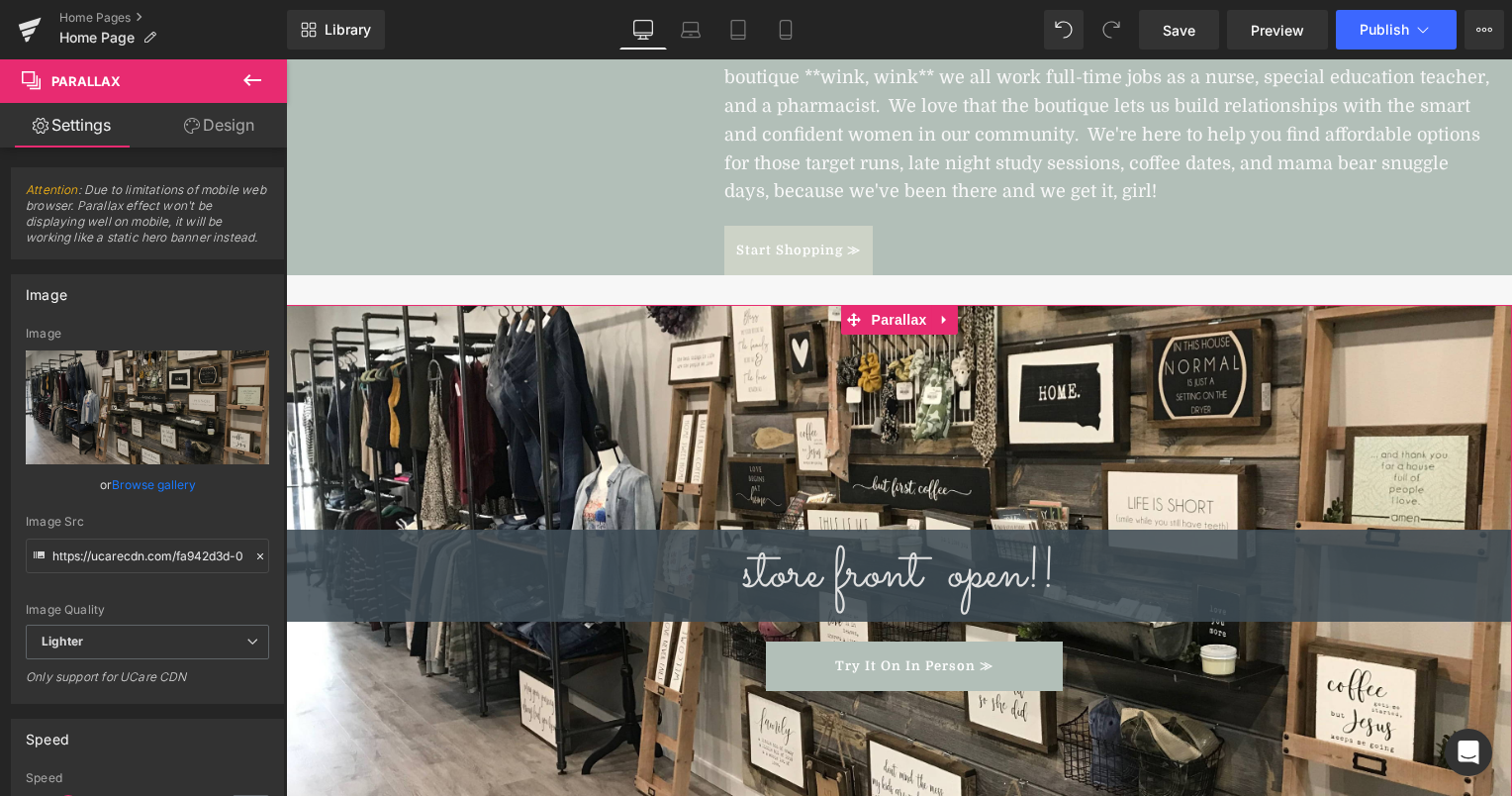 click on "Browse gallery" at bounding box center [153, 484] 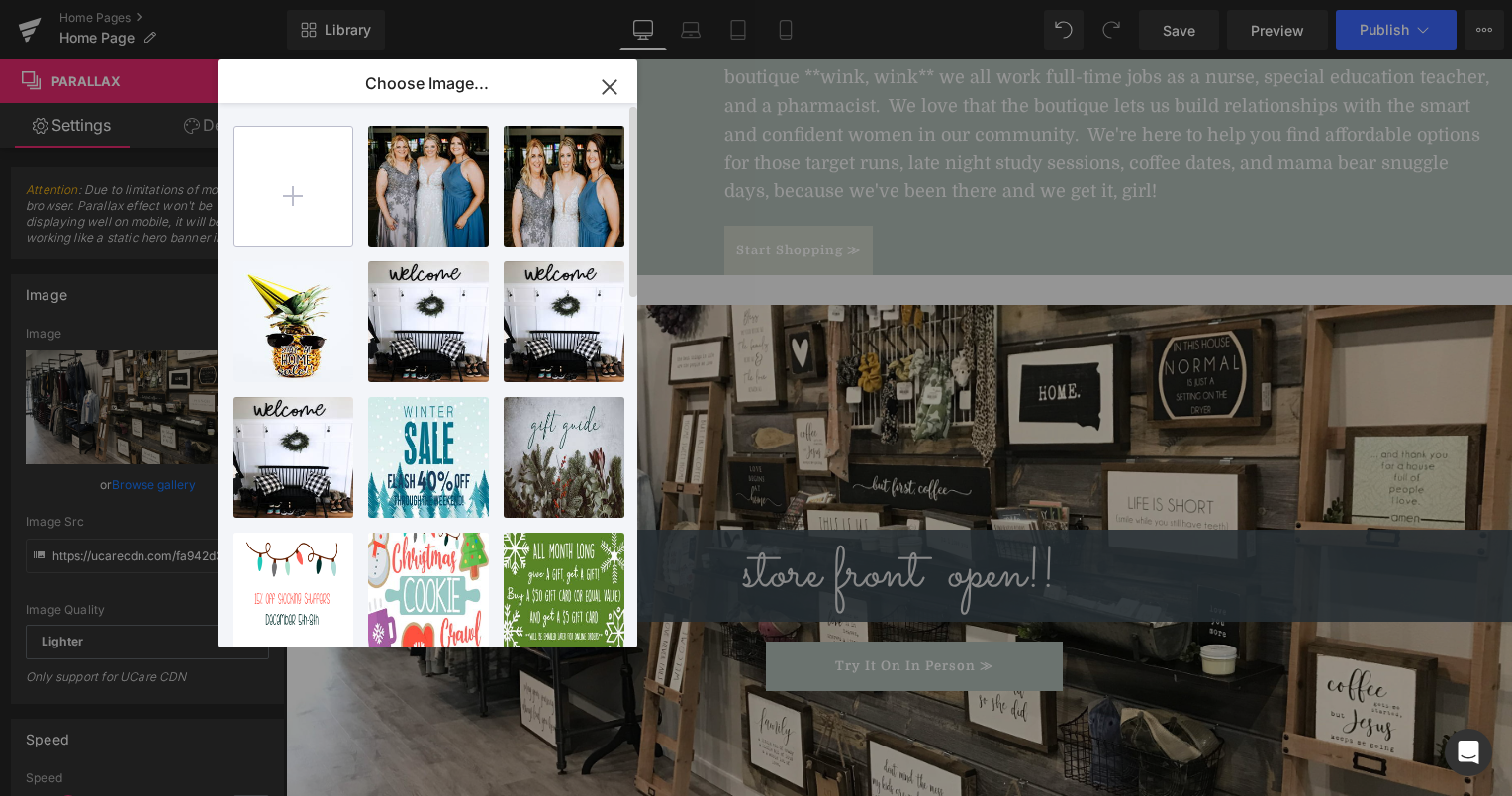 click at bounding box center (293, 186) 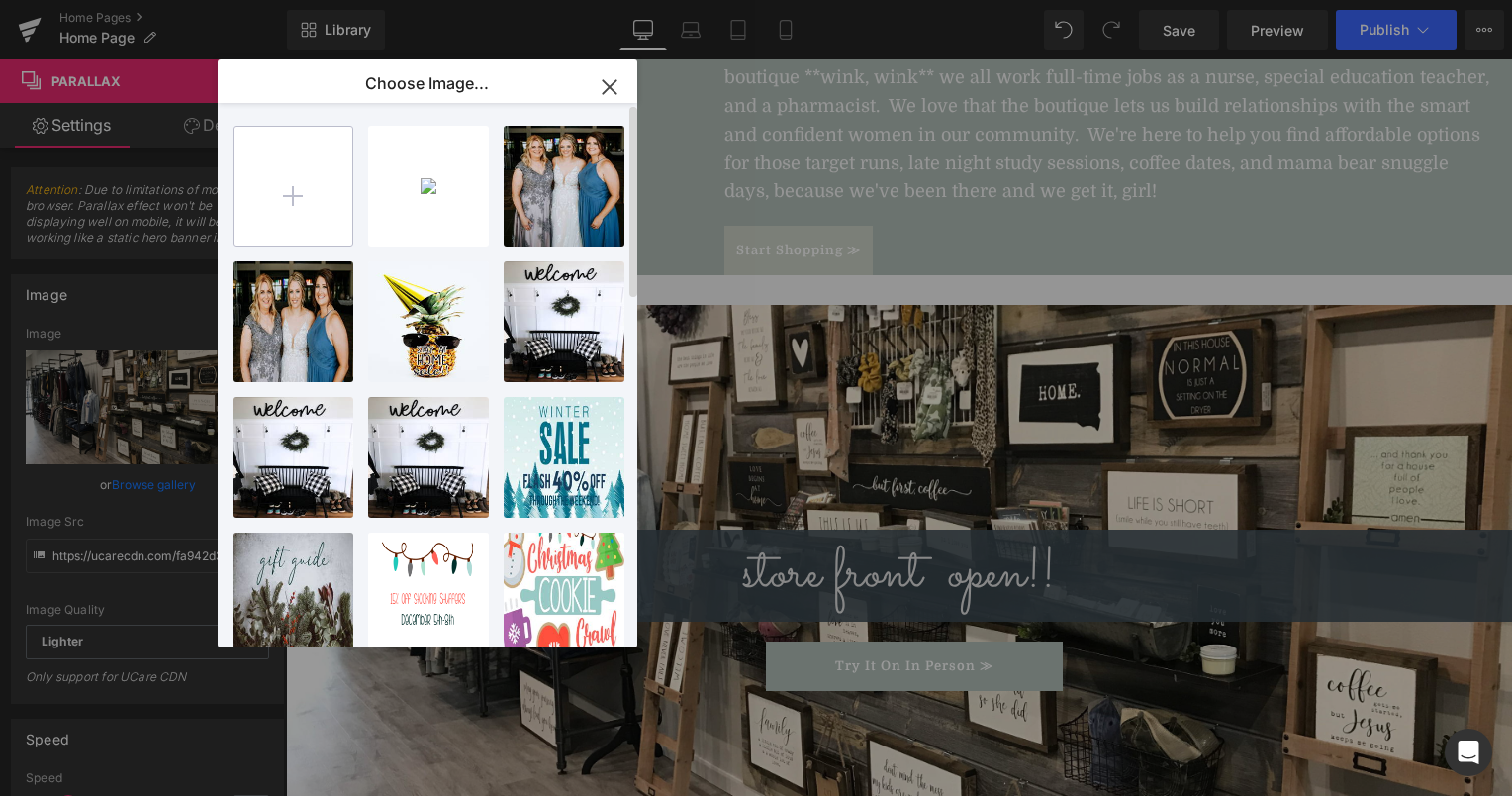 click at bounding box center (293, 186) 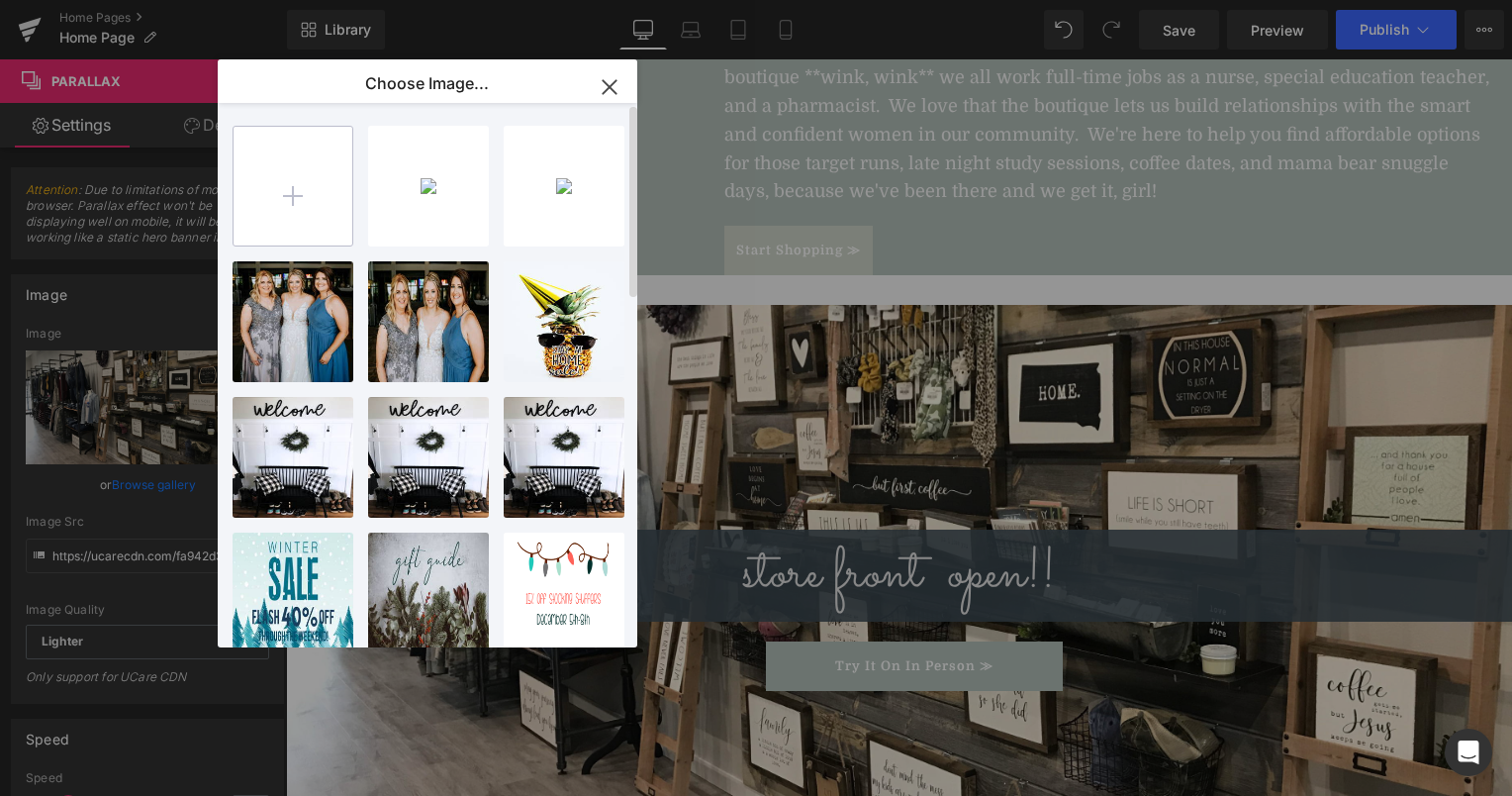 click at bounding box center (293, 186) 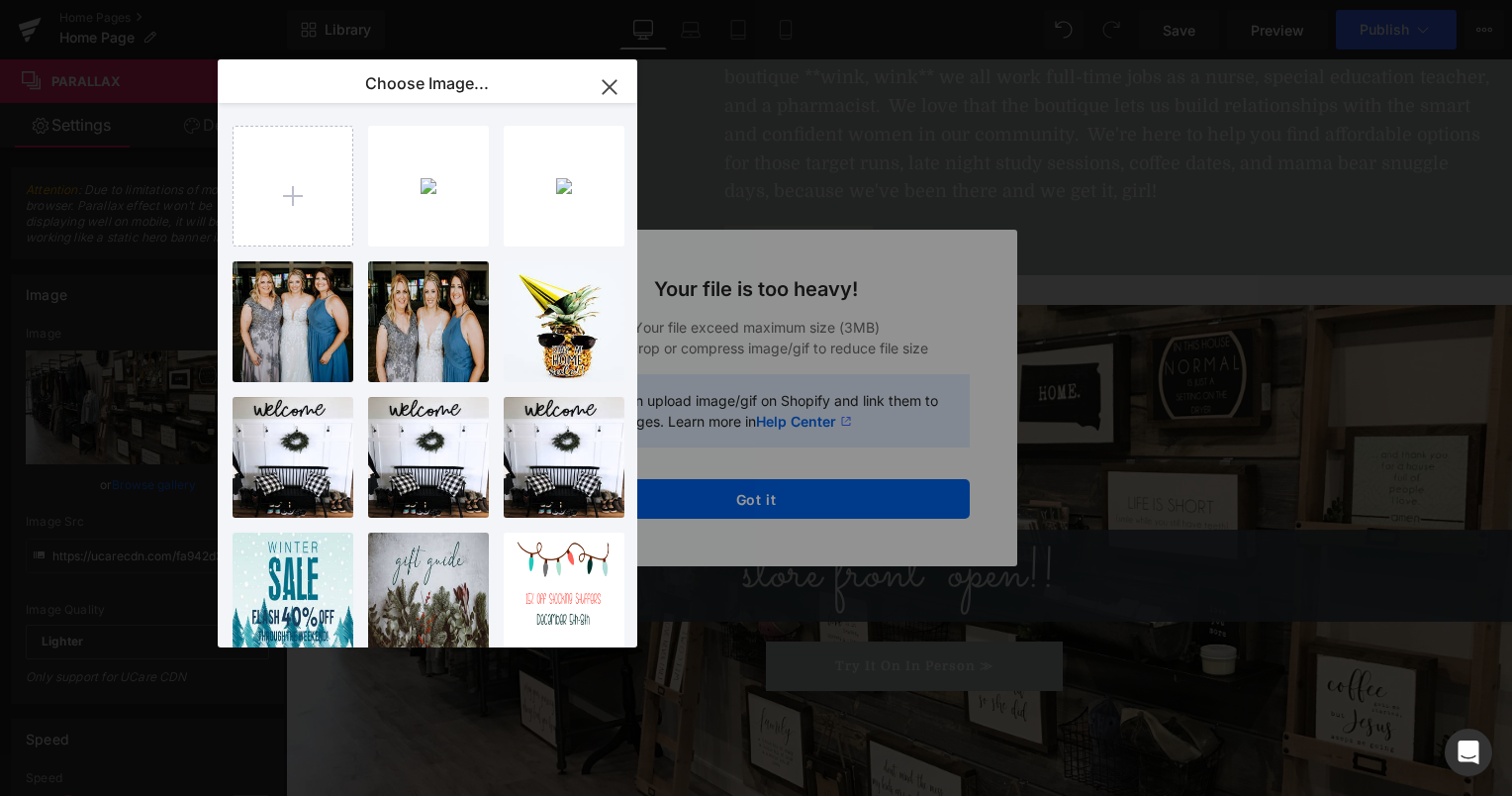 click 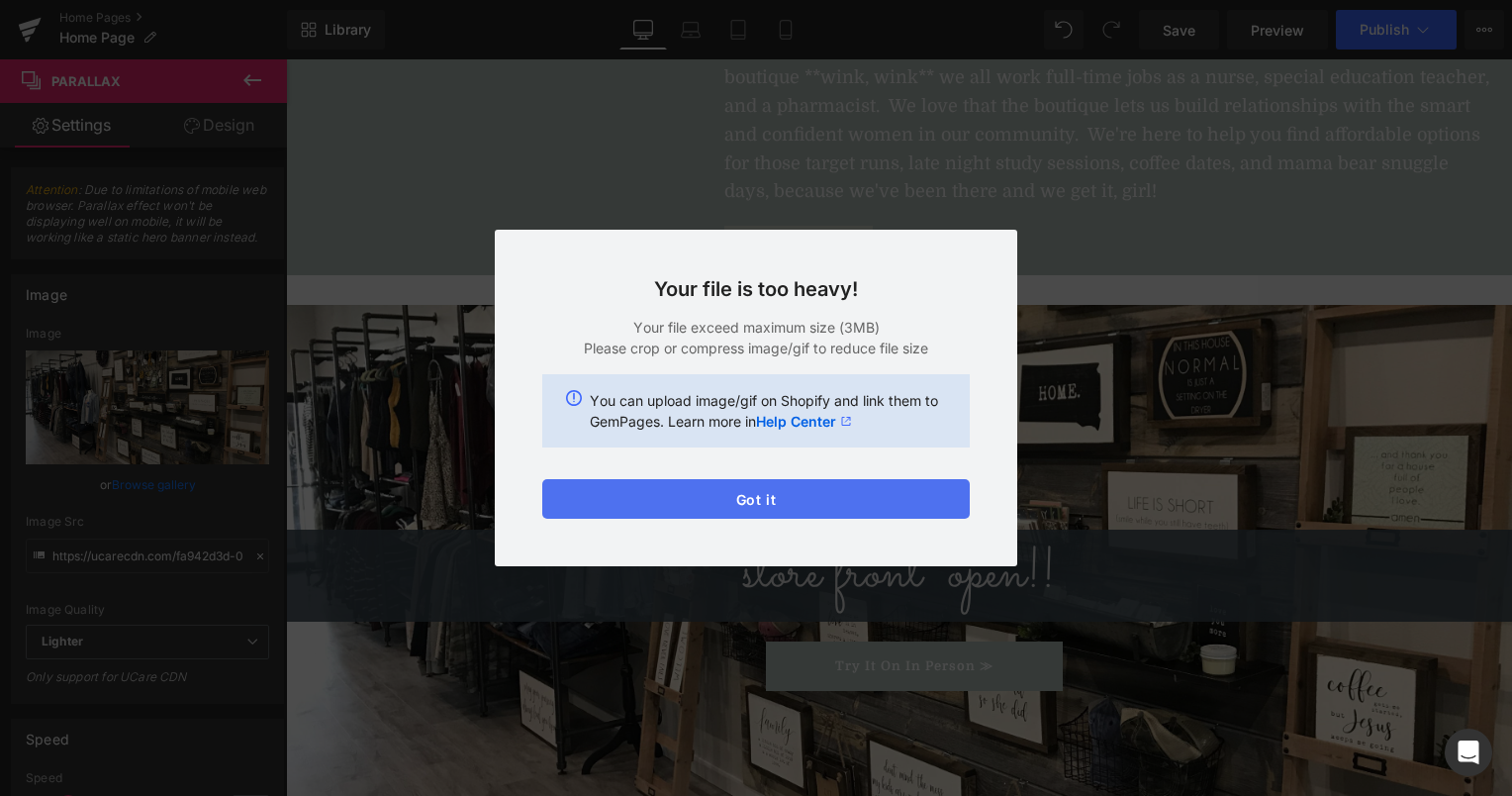 click on "Got it" at bounding box center [756, 499] 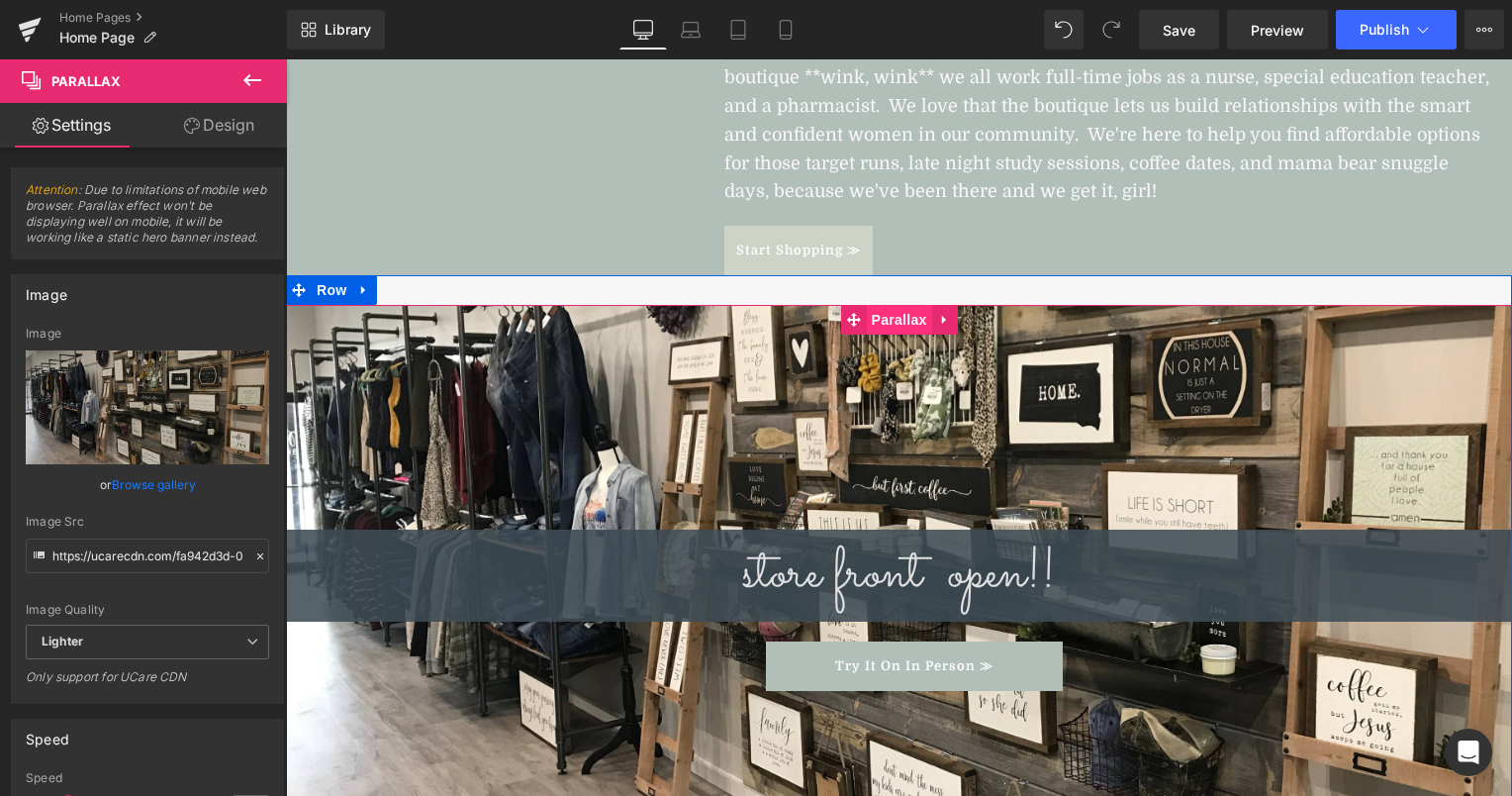 click on "Parallax" at bounding box center (899, 320) 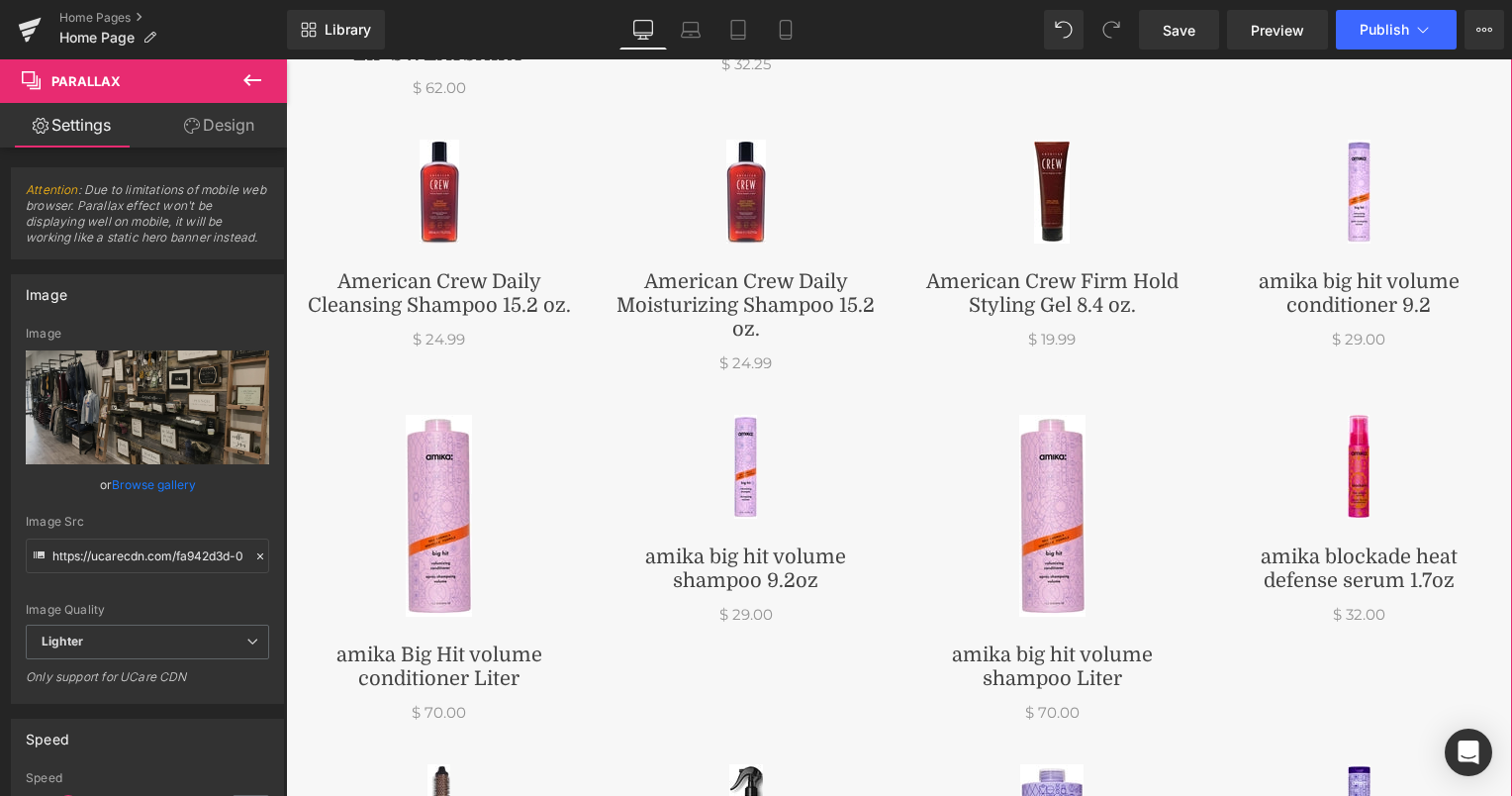scroll, scrollTop: 786, scrollLeft: 0, axis: vertical 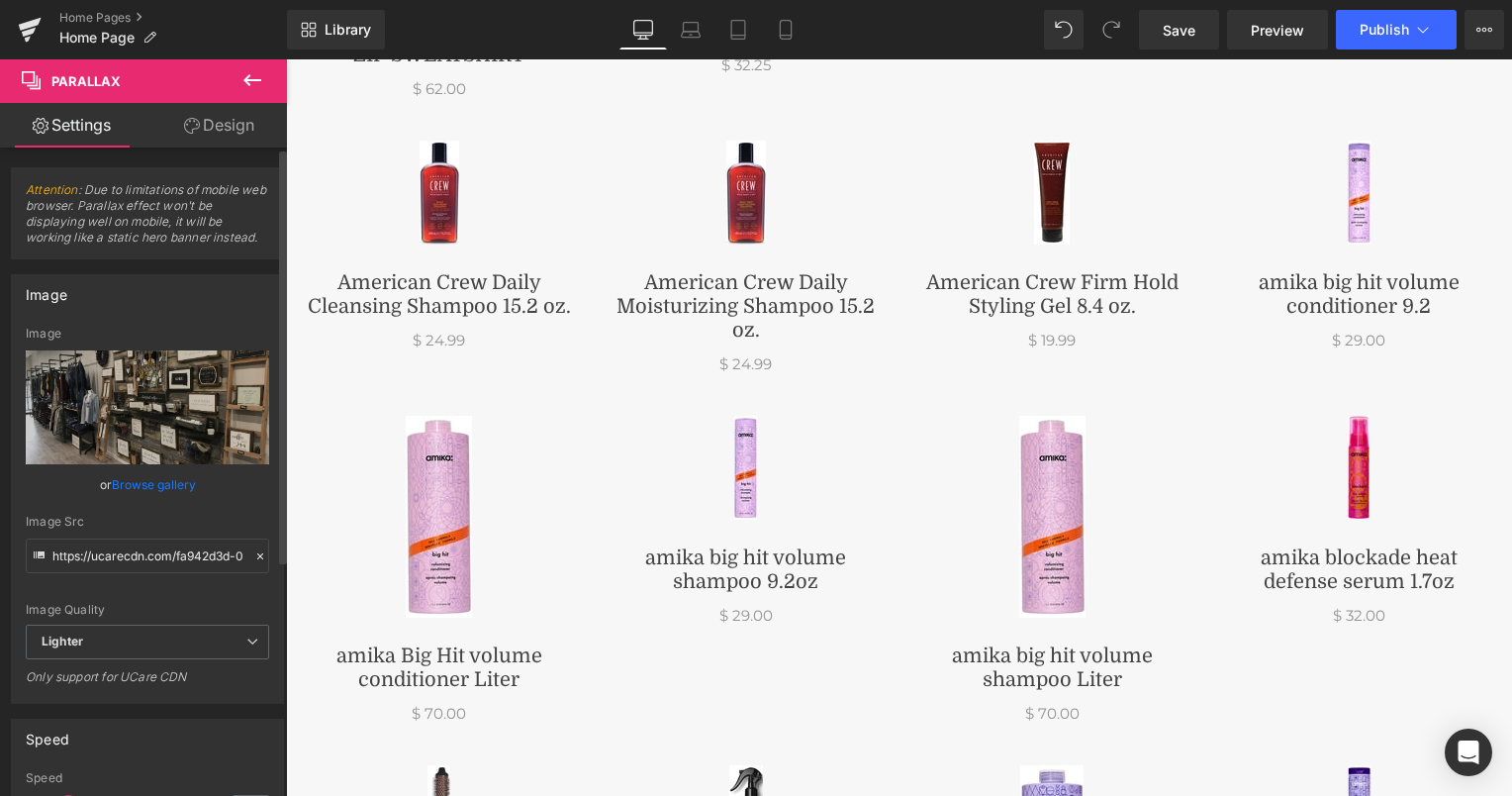 click on "Browse gallery" at bounding box center [153, 484] 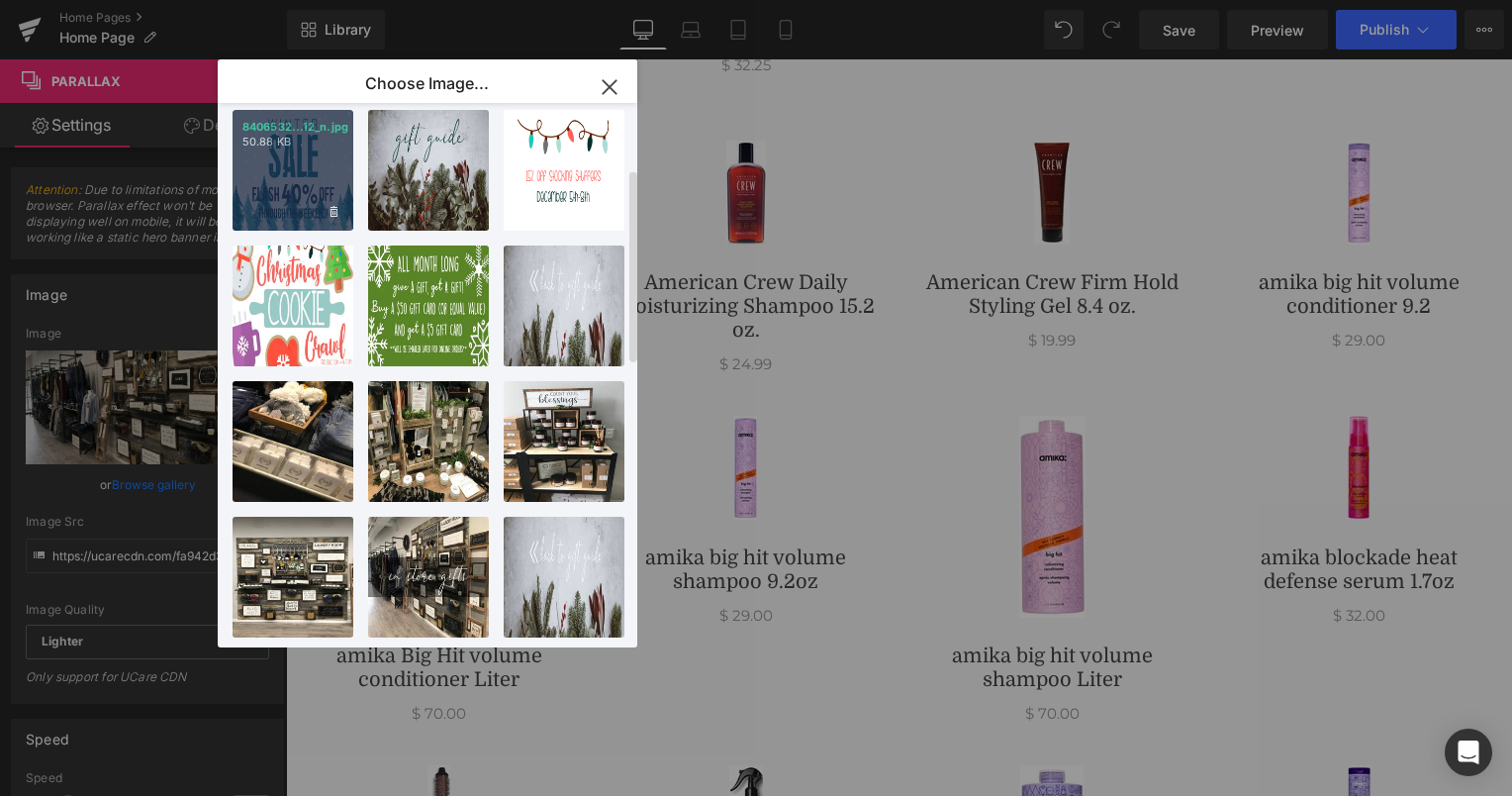 scroll, scrollTop: 0, scrollLeft: 0, axis: both 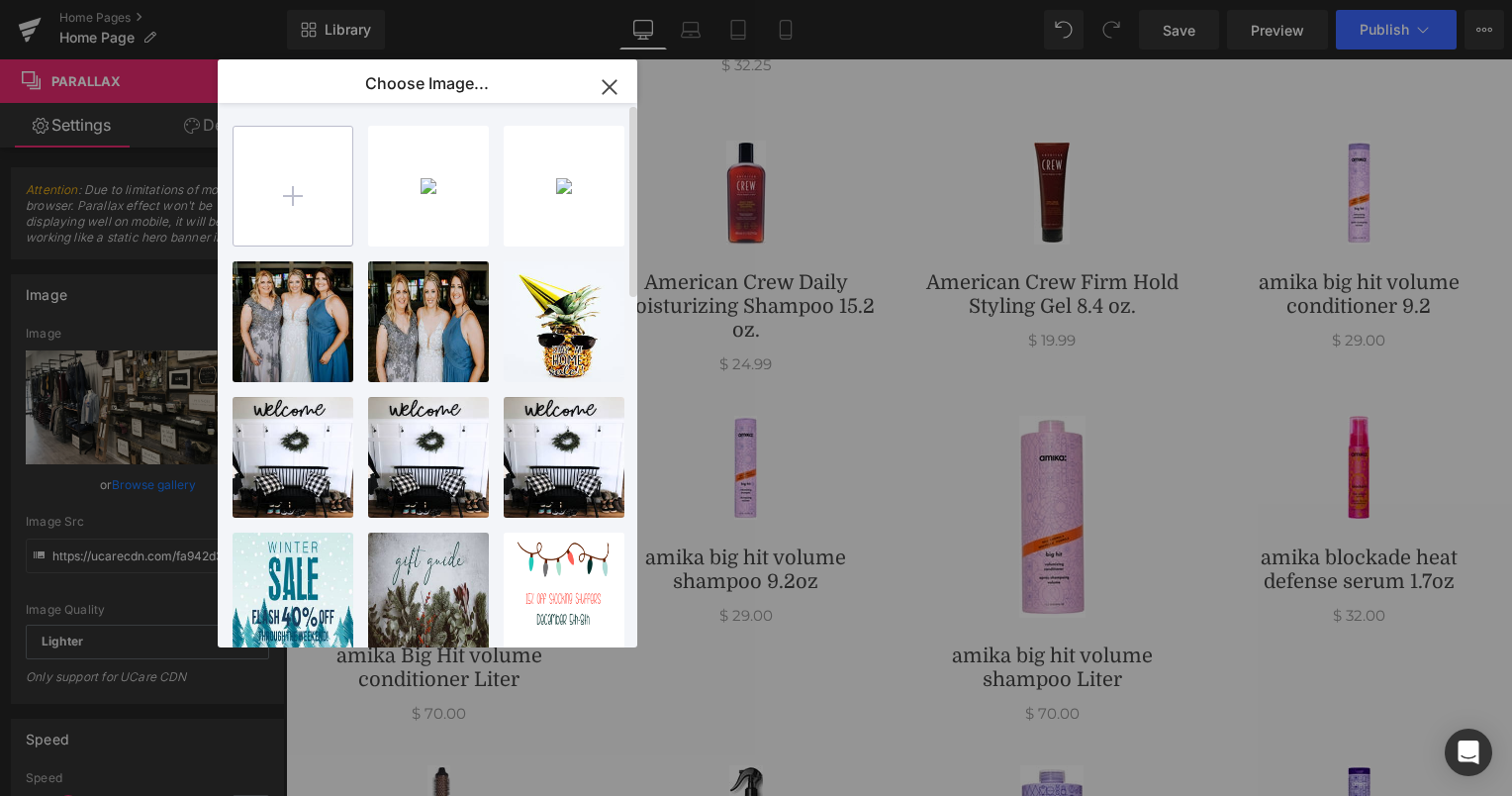 click at bounding box center [293, 186] 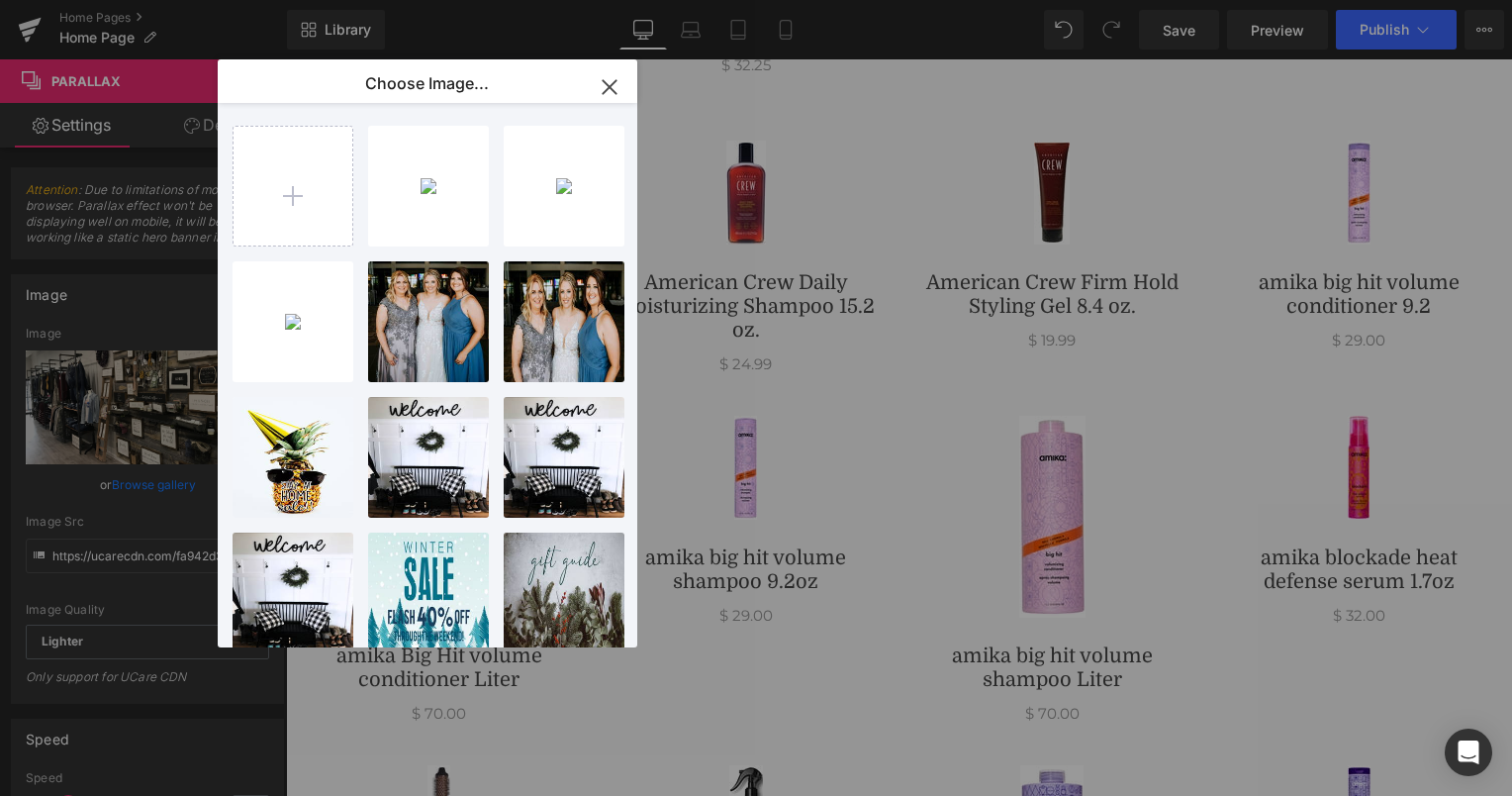 type 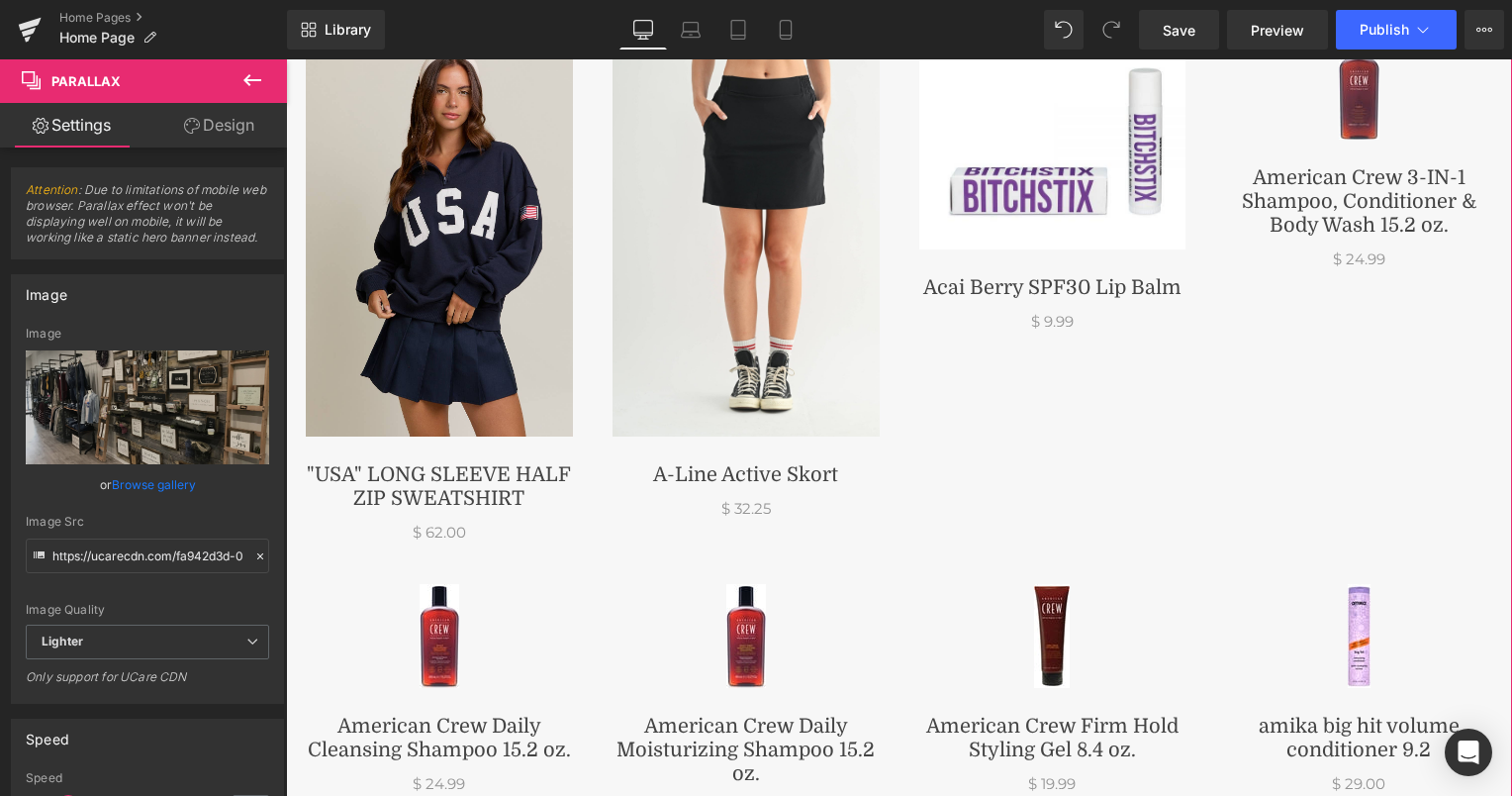 scroll, scrollTop: 0, scrollLeft: 0, axis: both 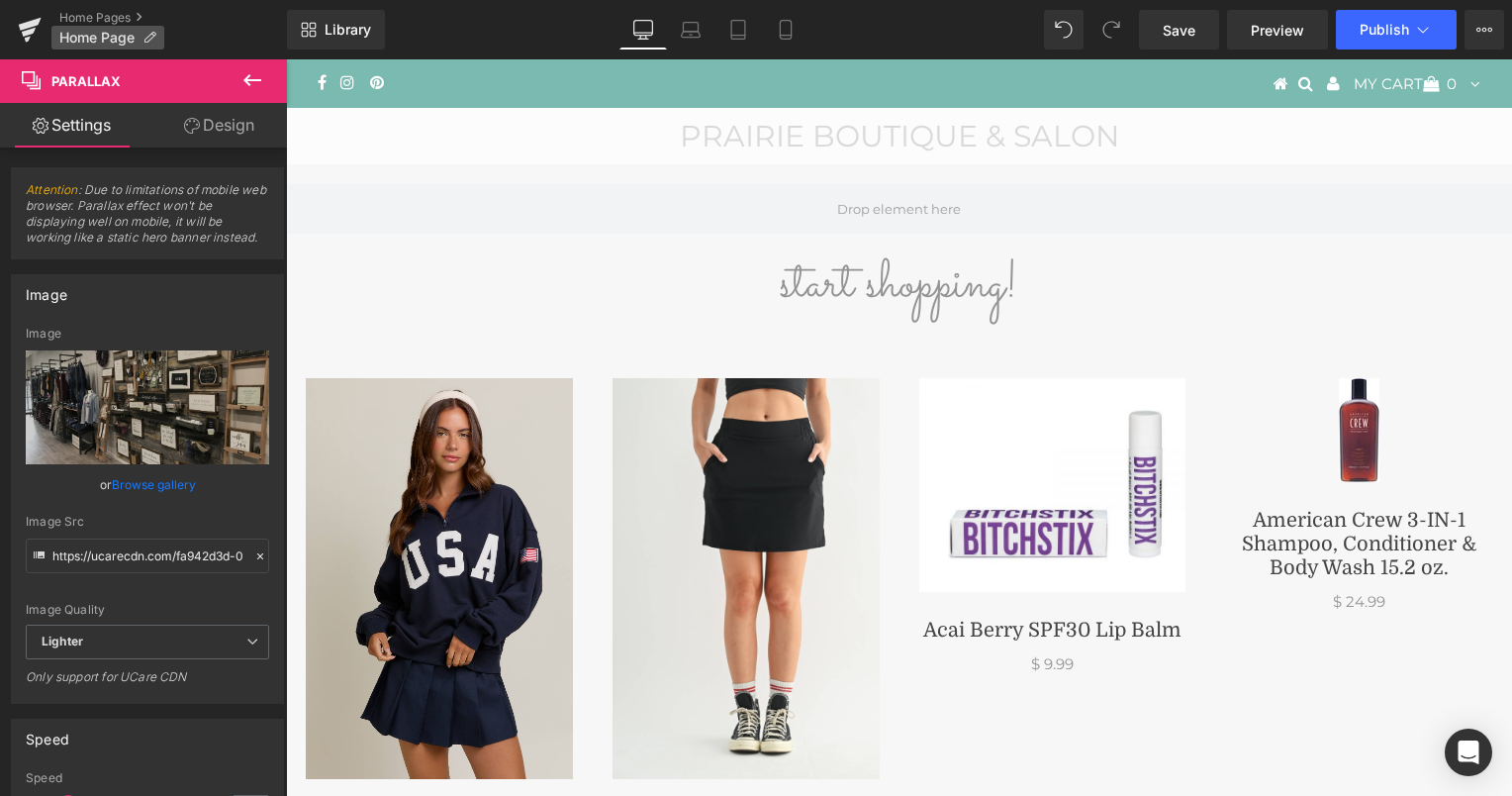 click on "Home Page" at bounding box center [97, 38] 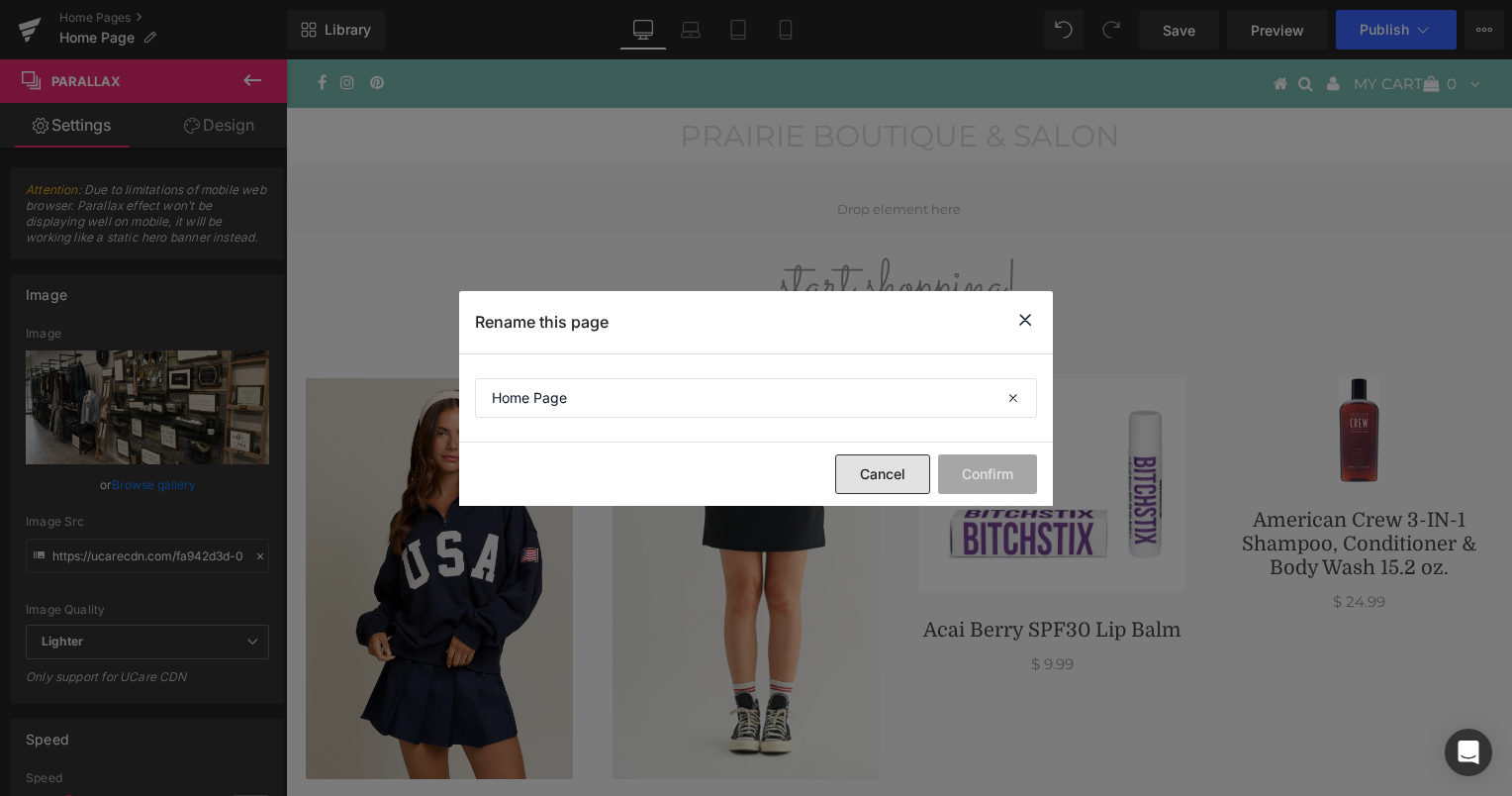 click on "Cancel" at bounding box center (883, 474) 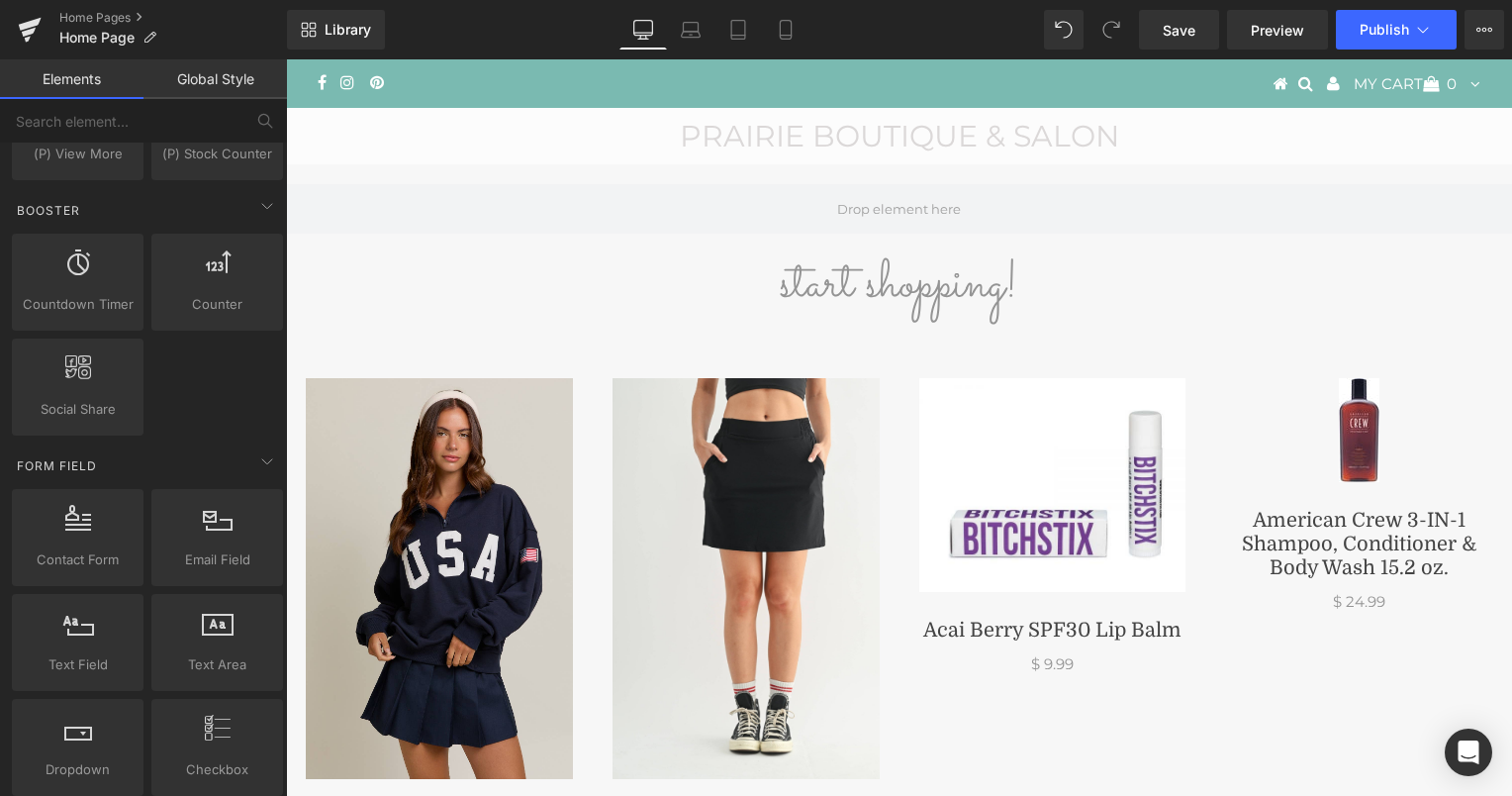 click on "Prairie Boutique & Salon" at bounding box center (899, 136) 